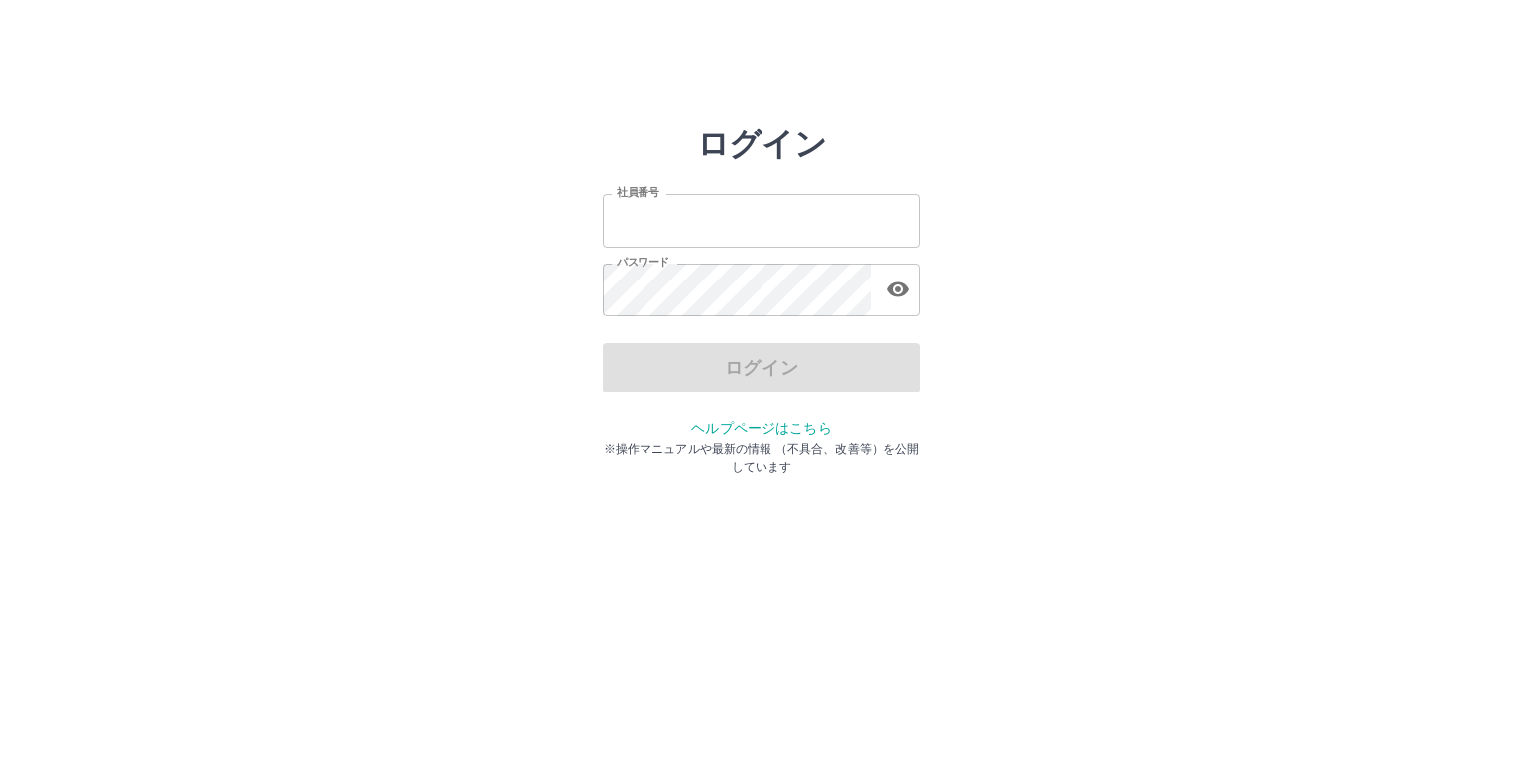 scroll, scrollTop: 0, scrollLeft: 0, axis: both 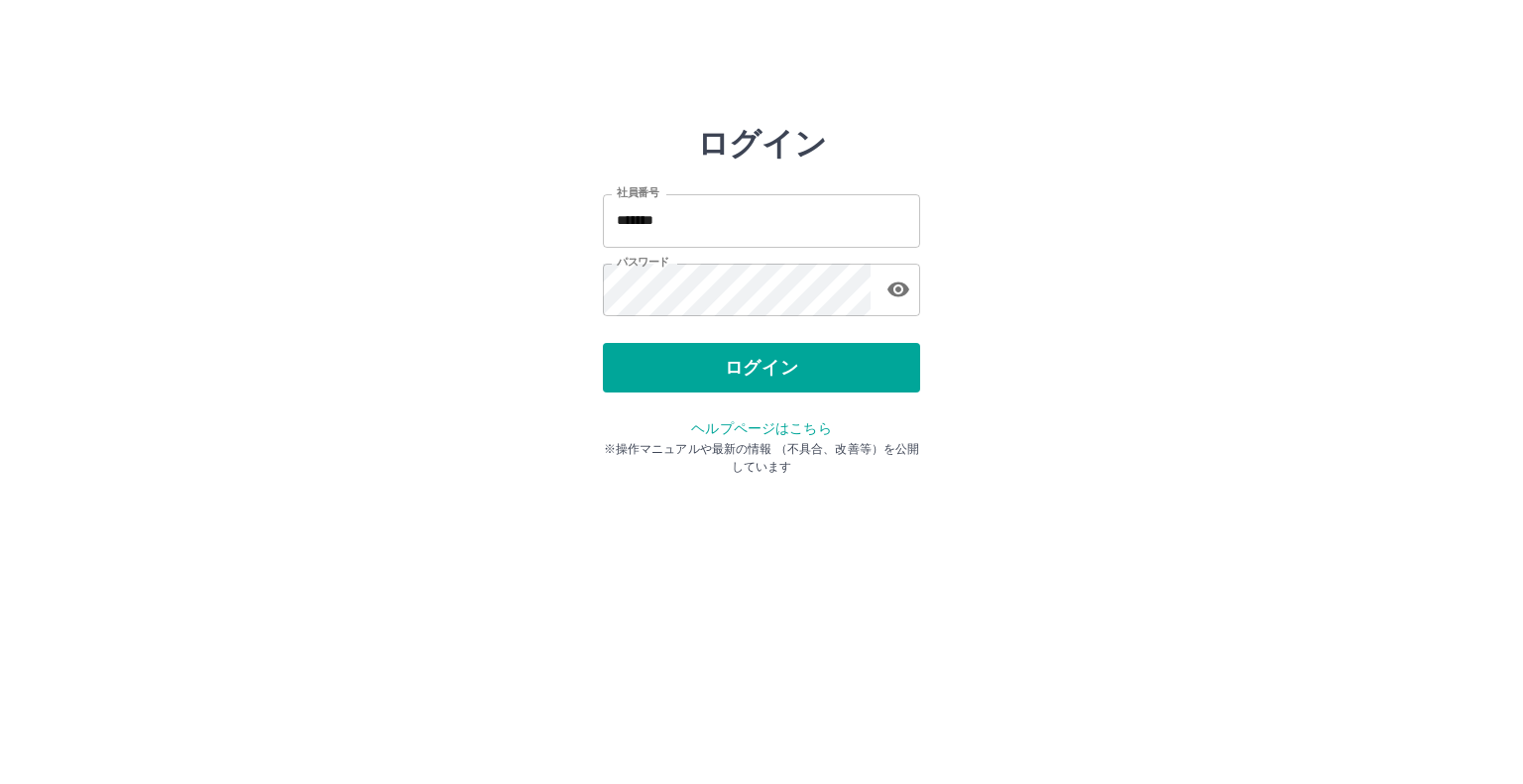 click on "ログイン" at bounding box center (762, 368) 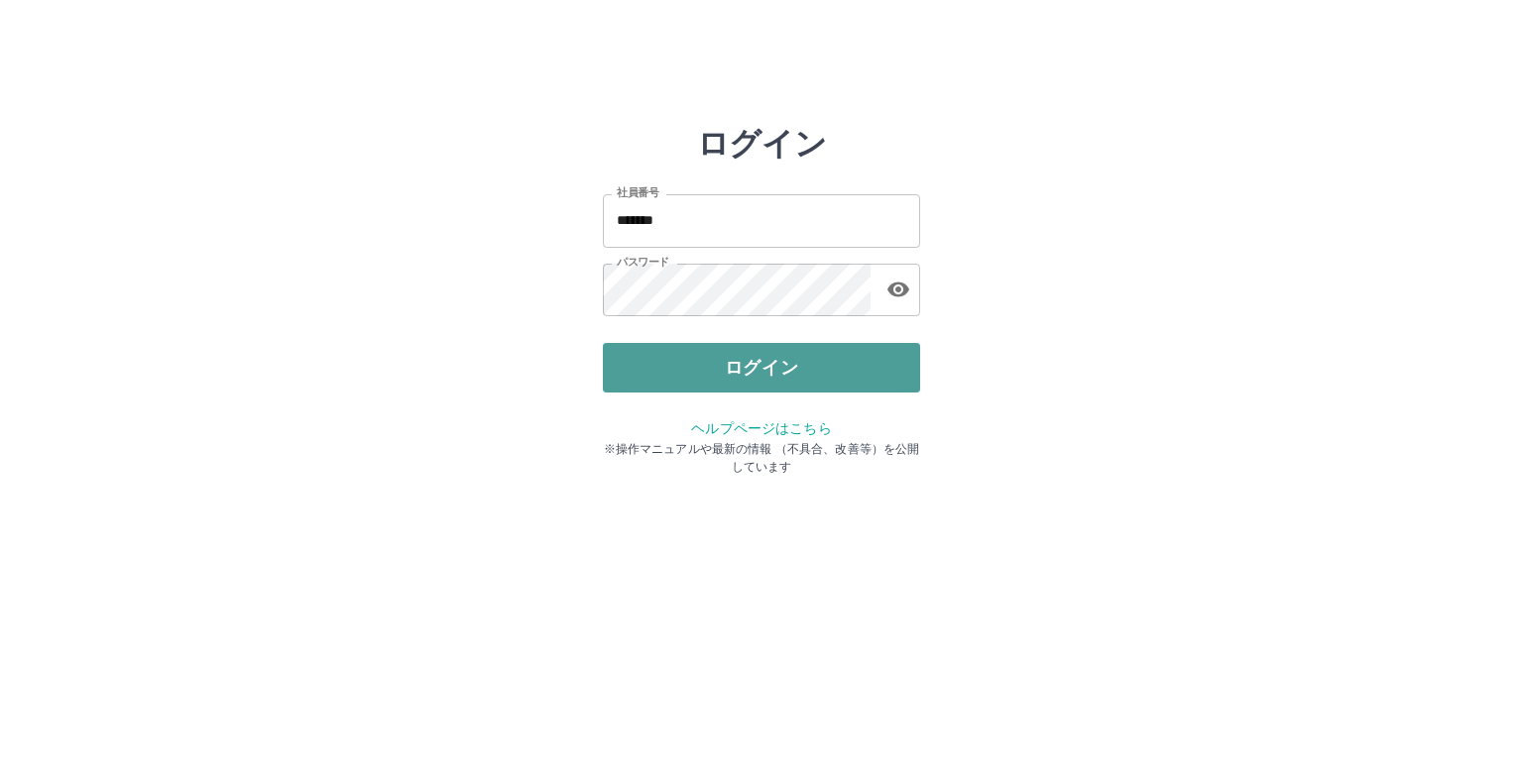 click on "ログイン" at bounding box center [762, 368] 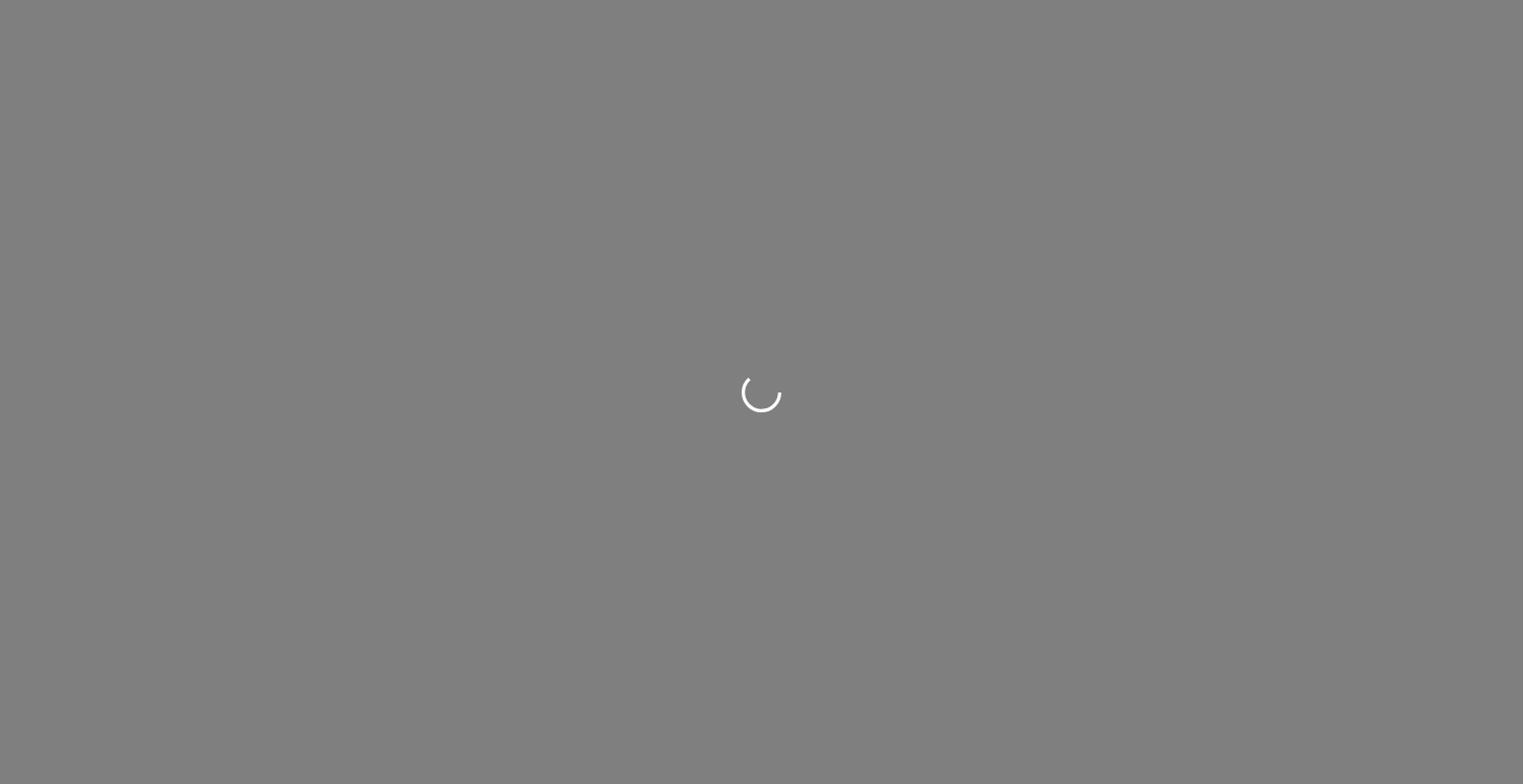 scroll, scrollTop: 0, scrollLeft: 0, axis: both 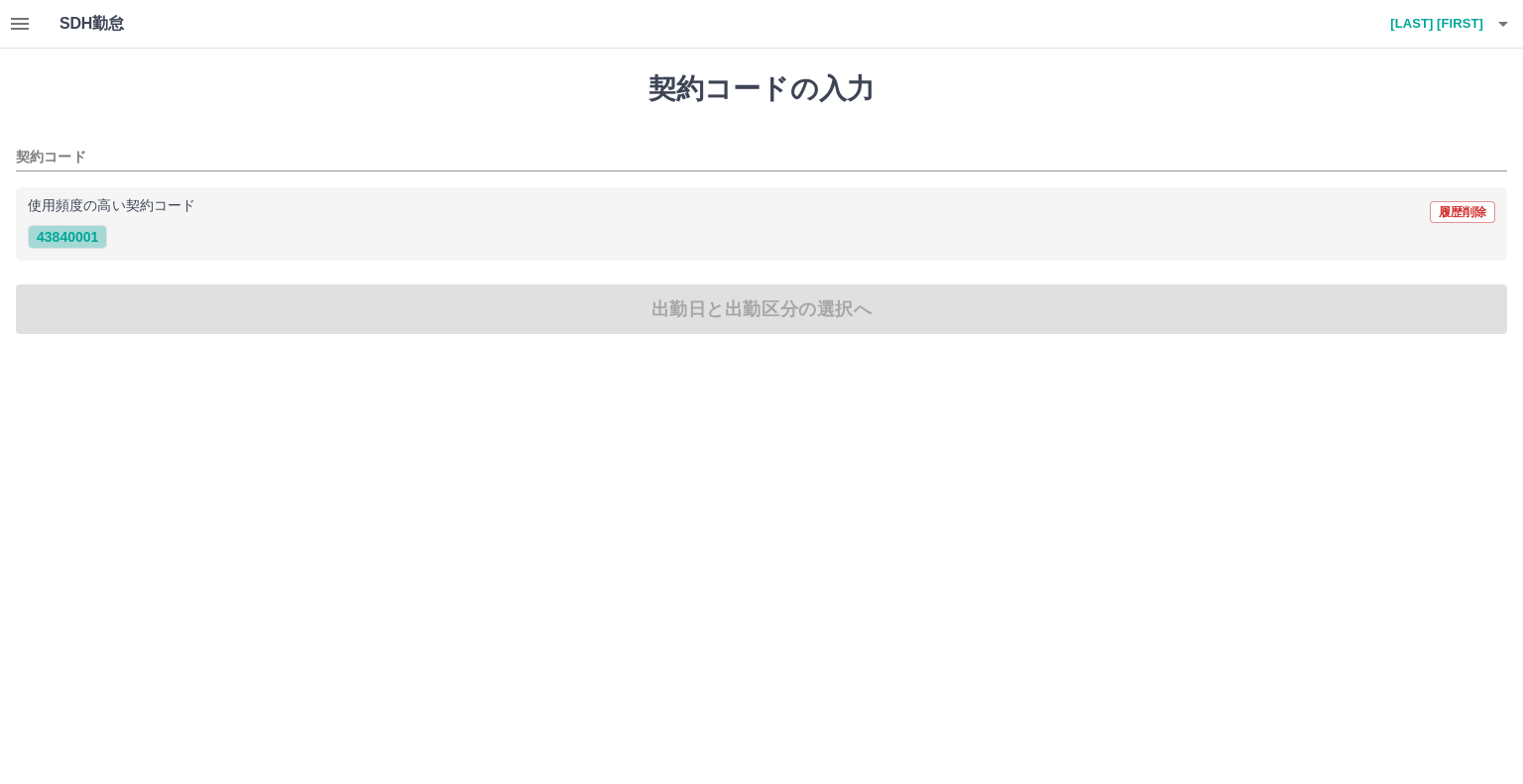 click on "43840001" at bounding box center (67, 237) 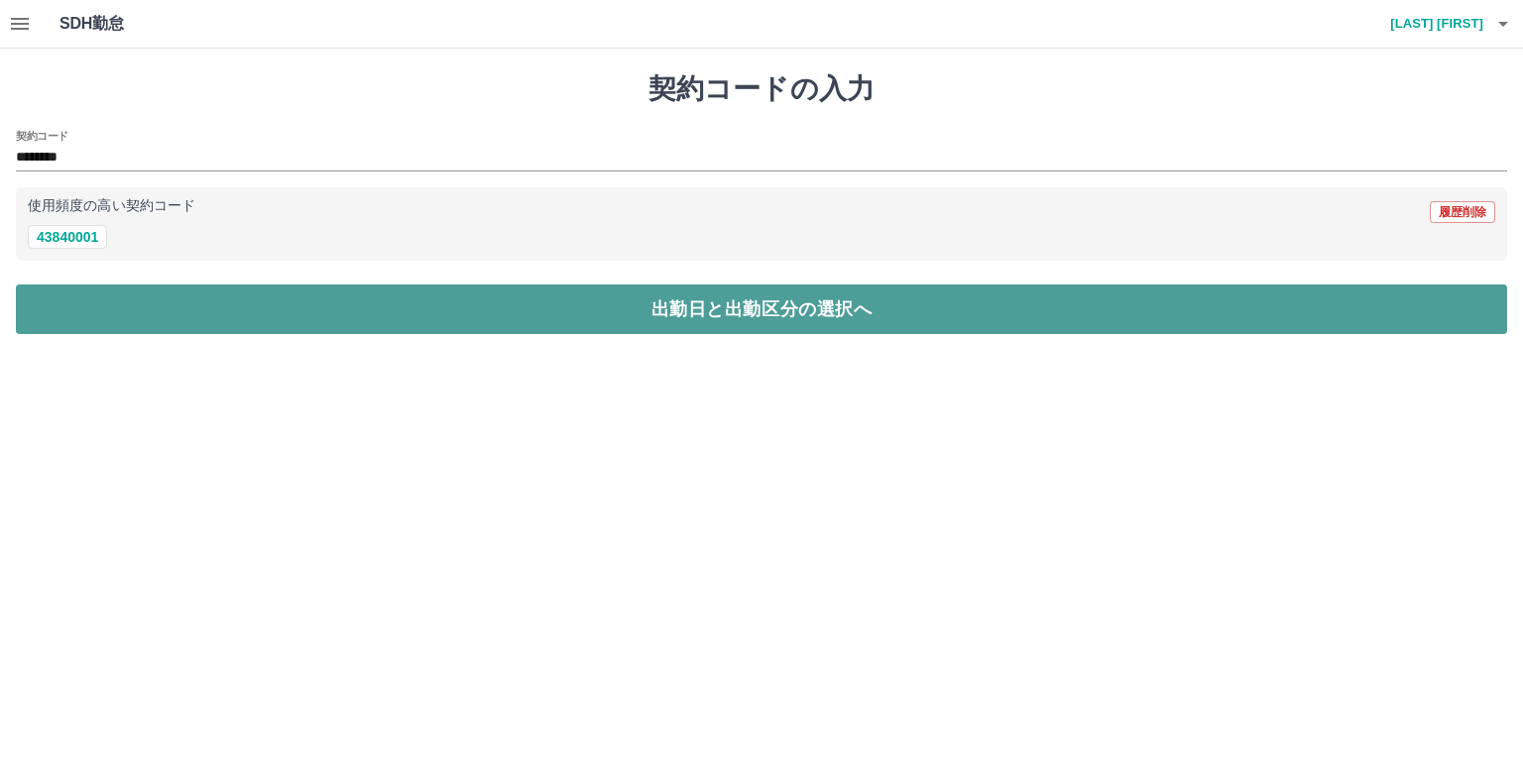 click on "出勤日と出勤区分の選択へ" at bounding box center (762, 309) 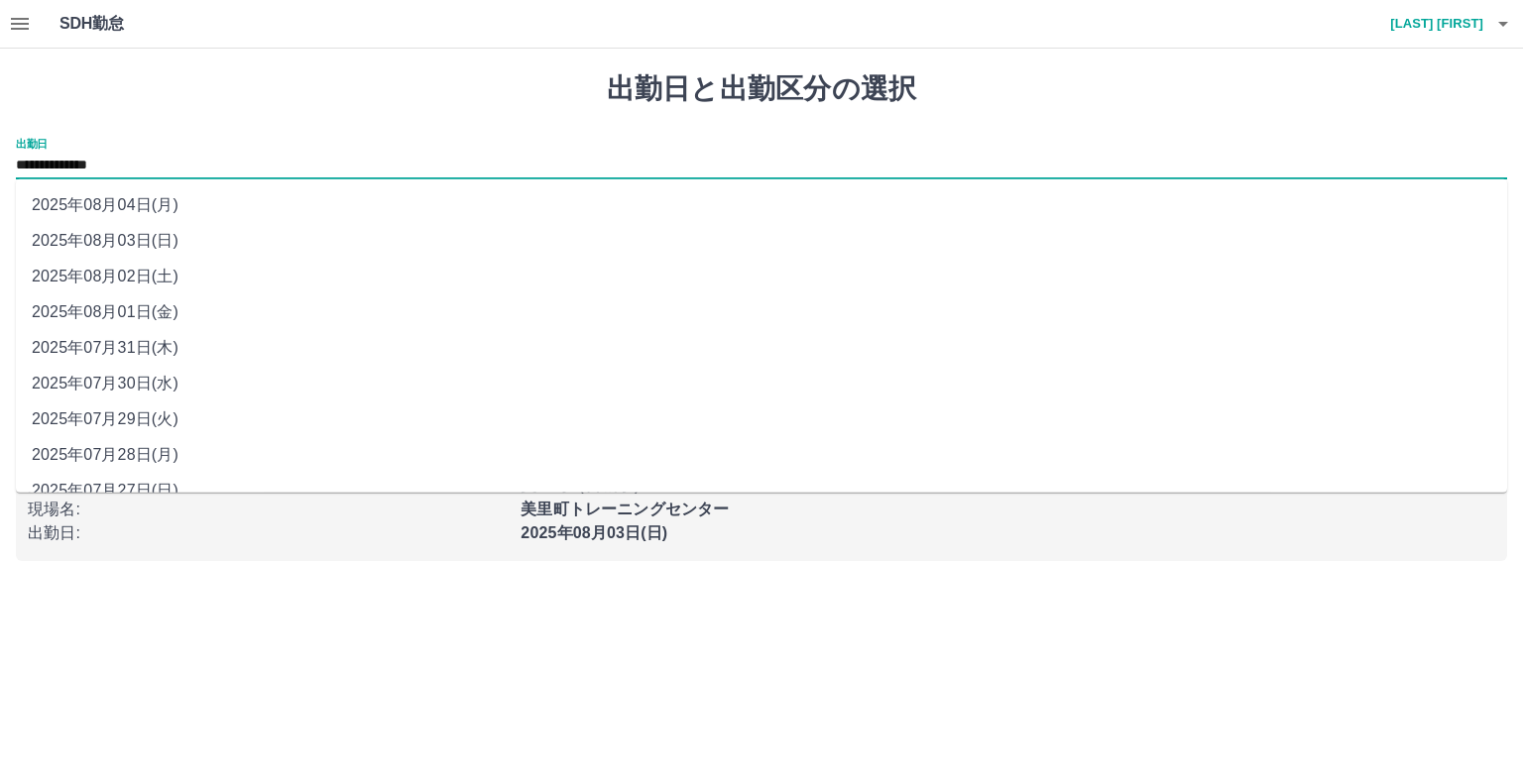 click on "**********" at bounding box center (762, 166) 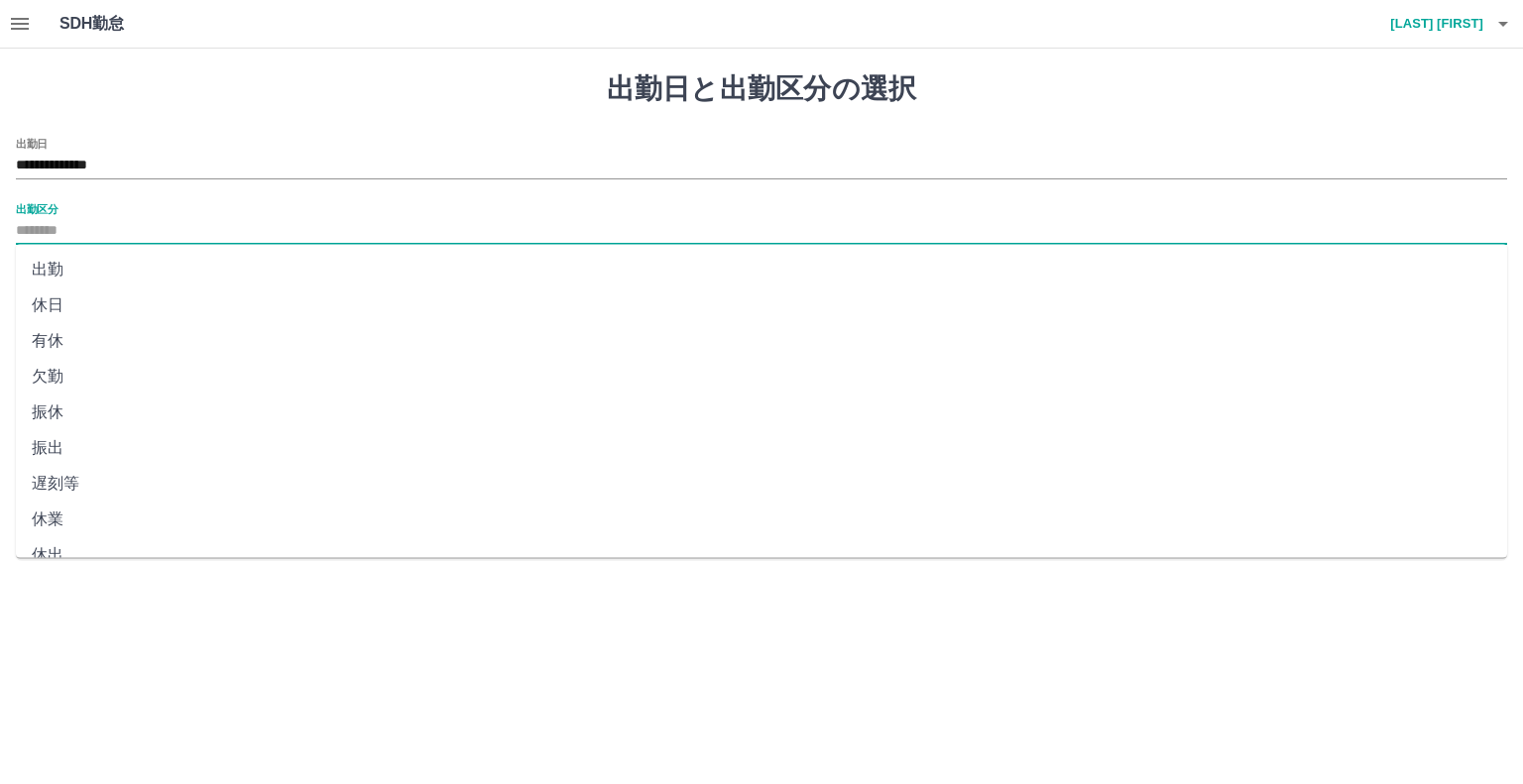 click on "出勤区分" at bounding box center (762, 231) 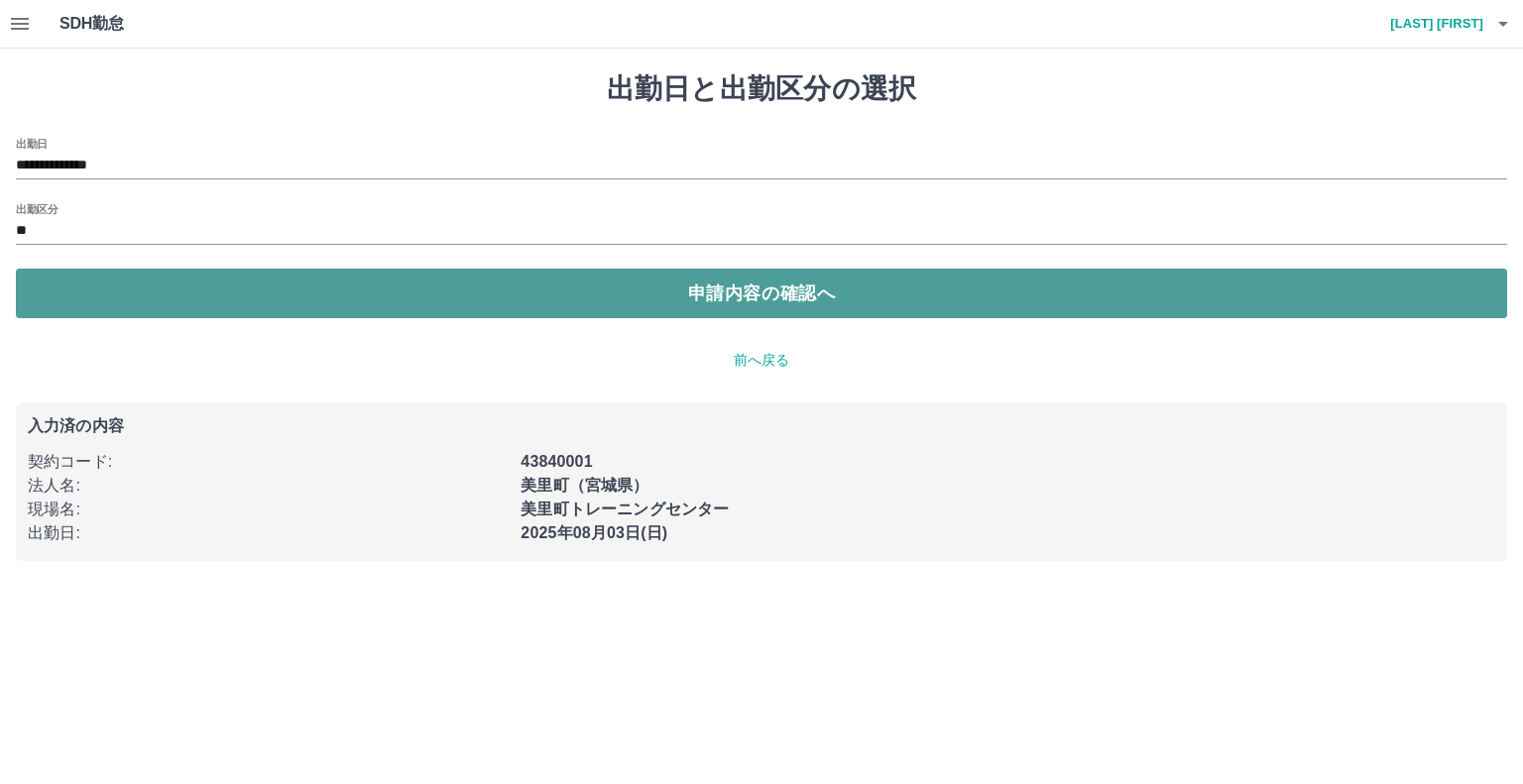 click on "申請内容の確認へ" at bounding box center [762, 293] 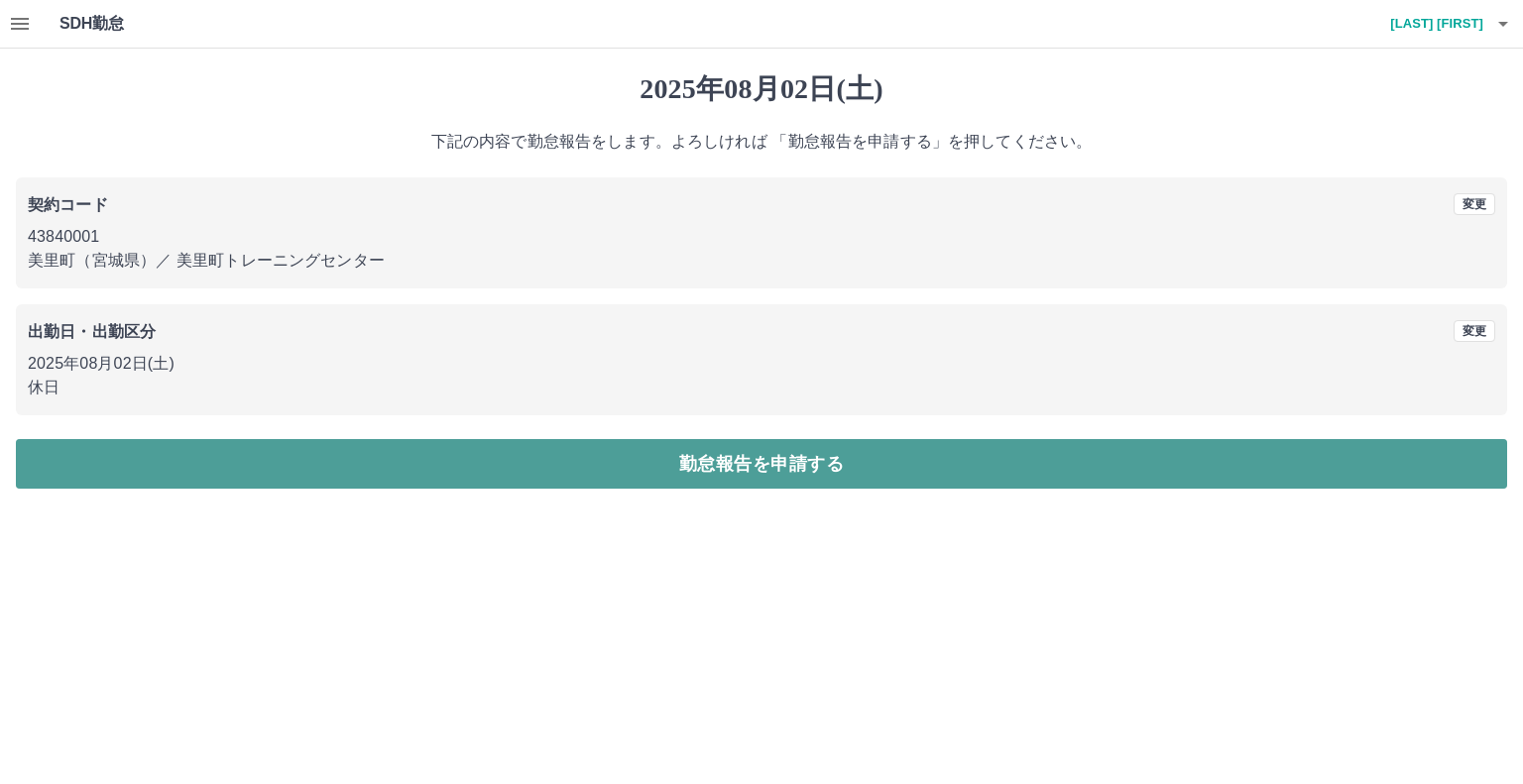 click on "勤怠報告を申請する" at bounding box center (762, 464) 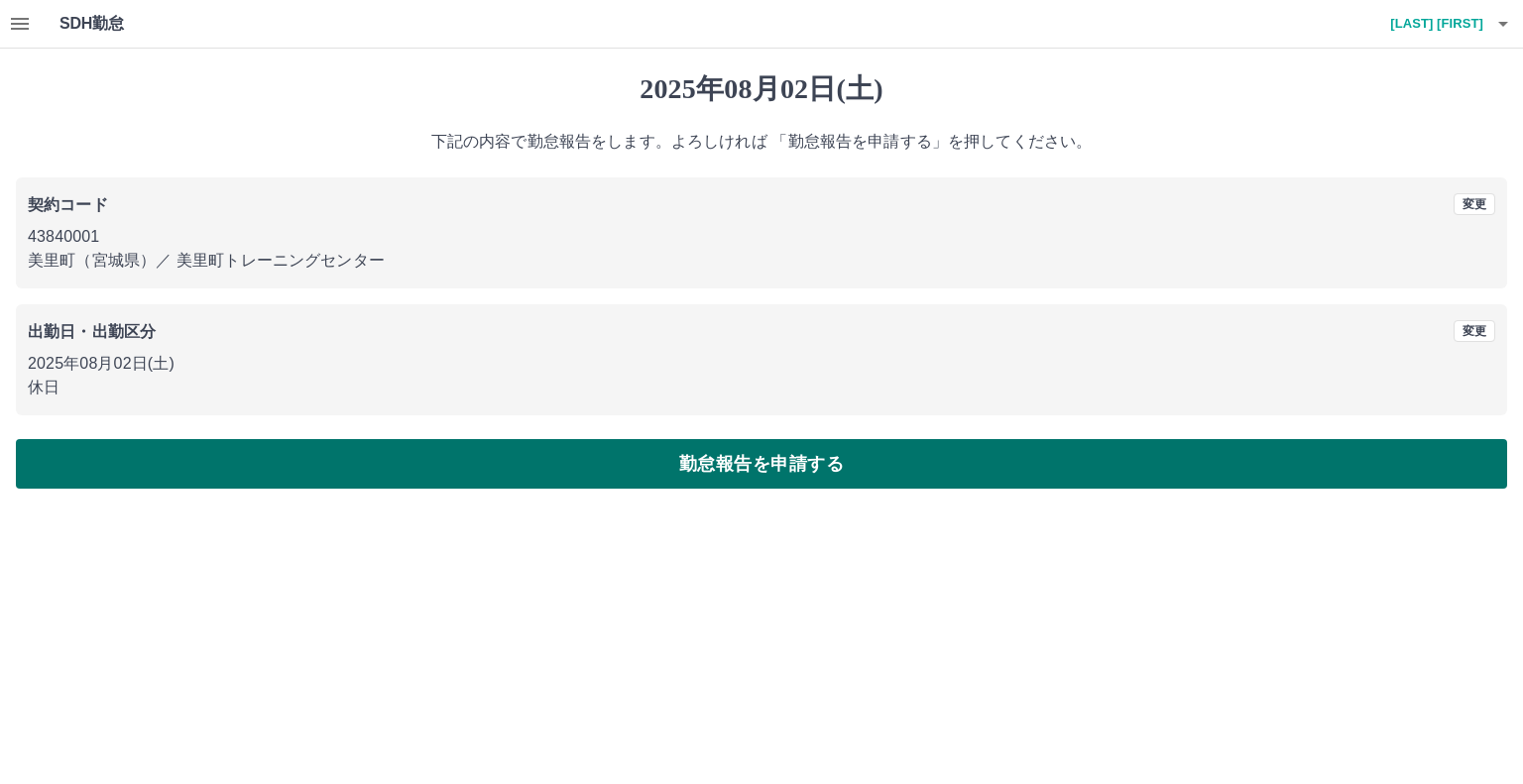 click on "勤怠報告を申請する" at bounding box center (762, 464) 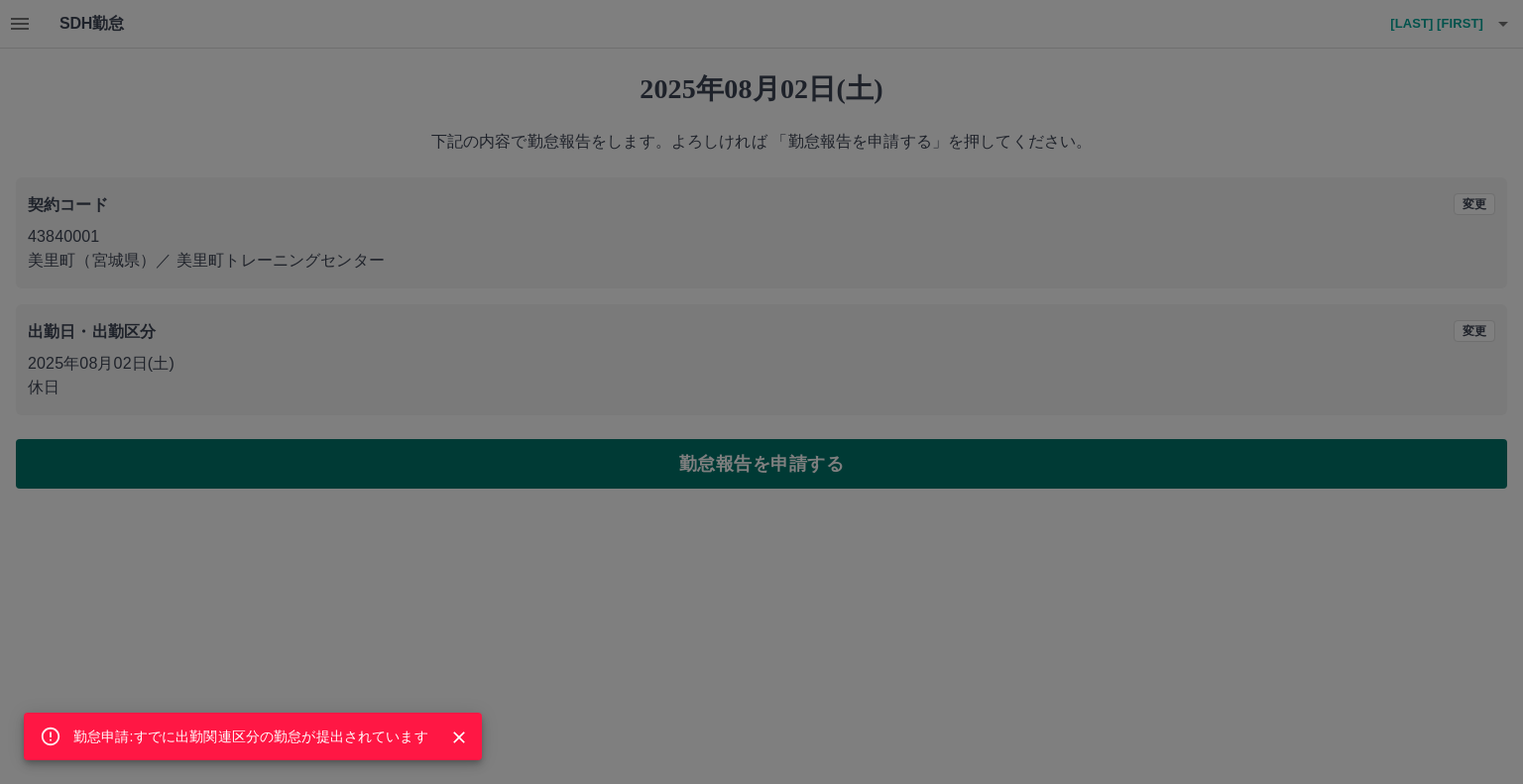 click on "勤怠申請:すでに出勤関連区分の勤怠が提出されています" at bounding box center (762, 392) 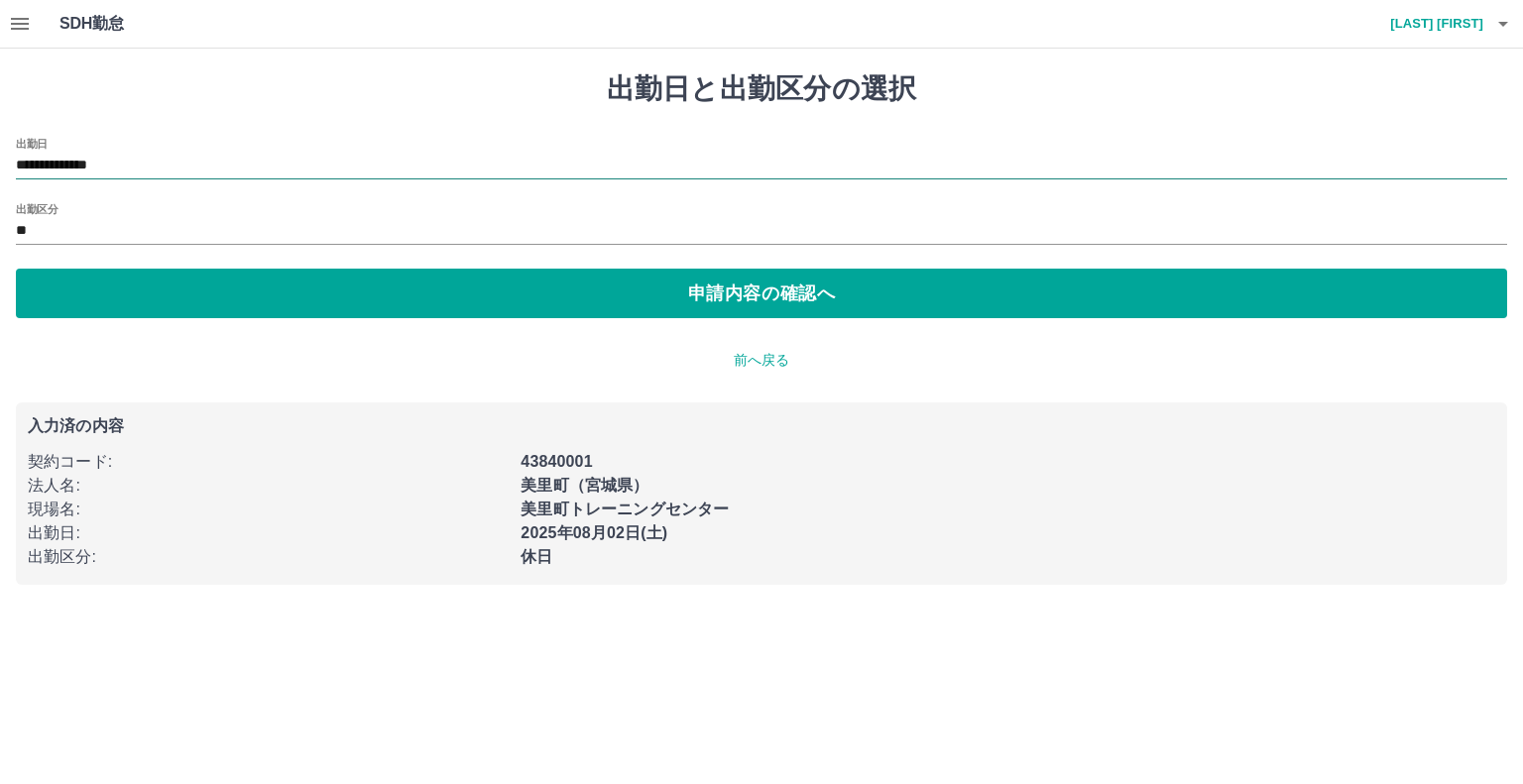 click on "**********" at bounding box center (762, 166) 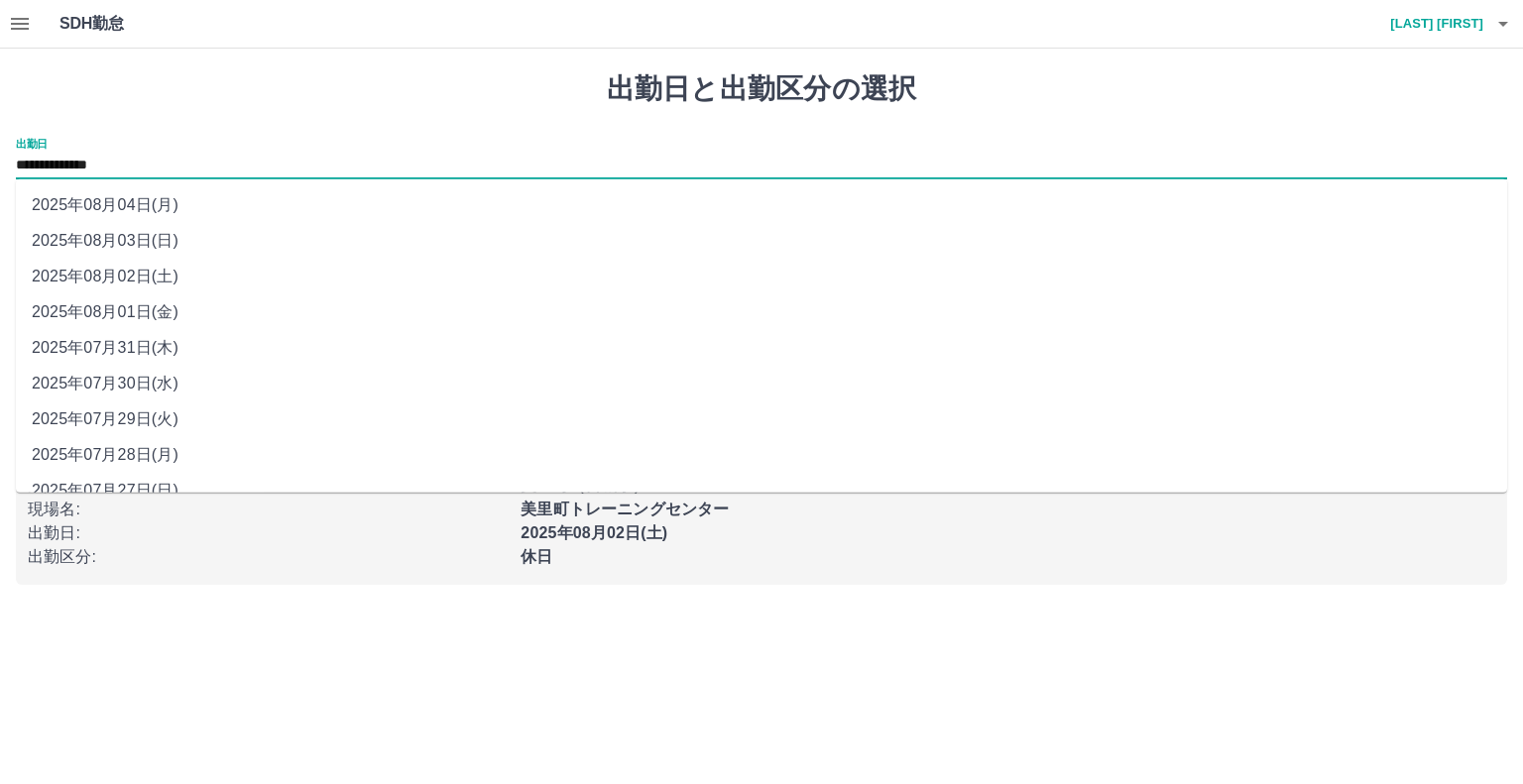 click on "2025年08月03日(日)" at bounding box center (762, 241) 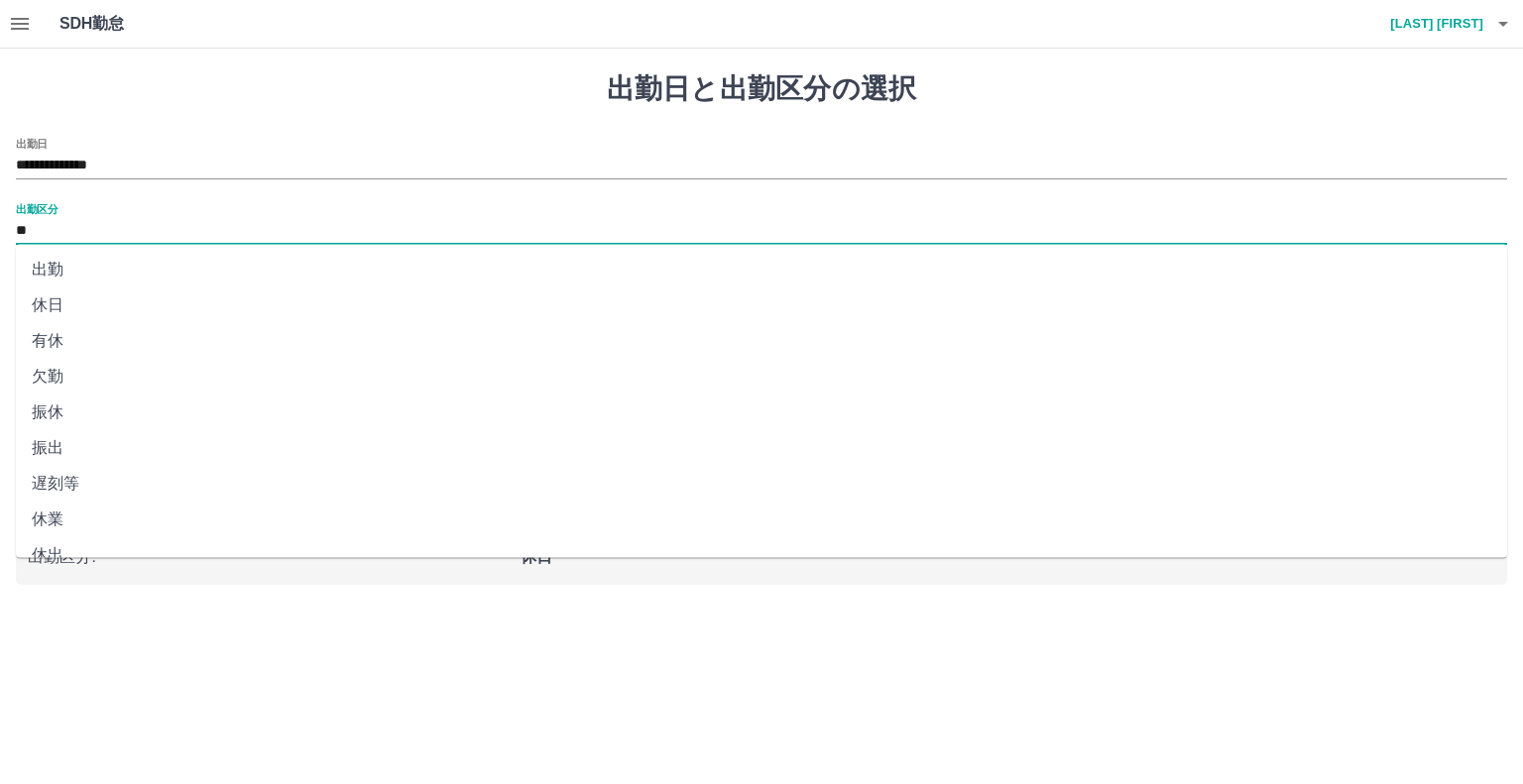 click on "**" at bounding box center (762, 231) 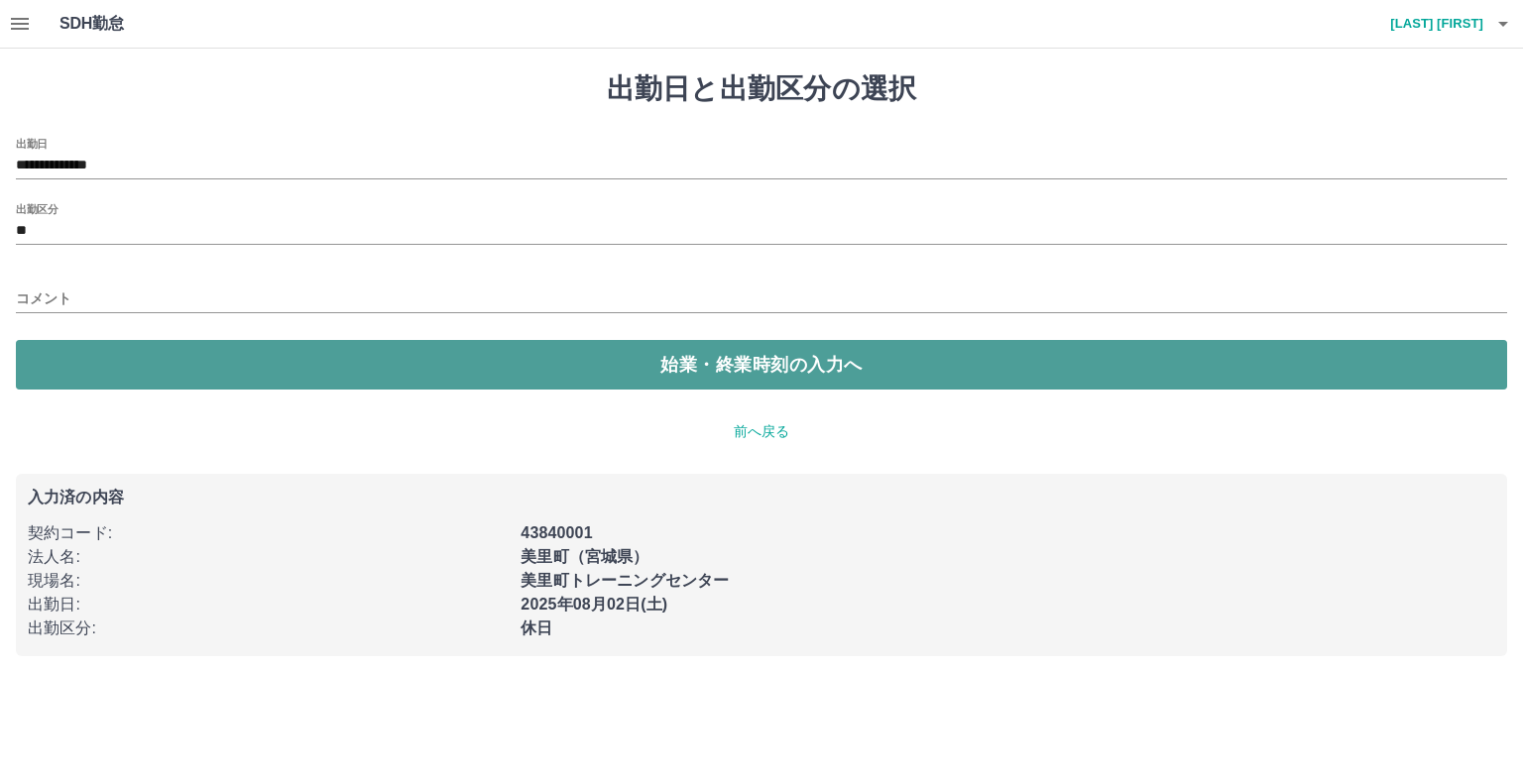 click on "始業・終業時刻の入力へ" at bounding box center [762, 365] 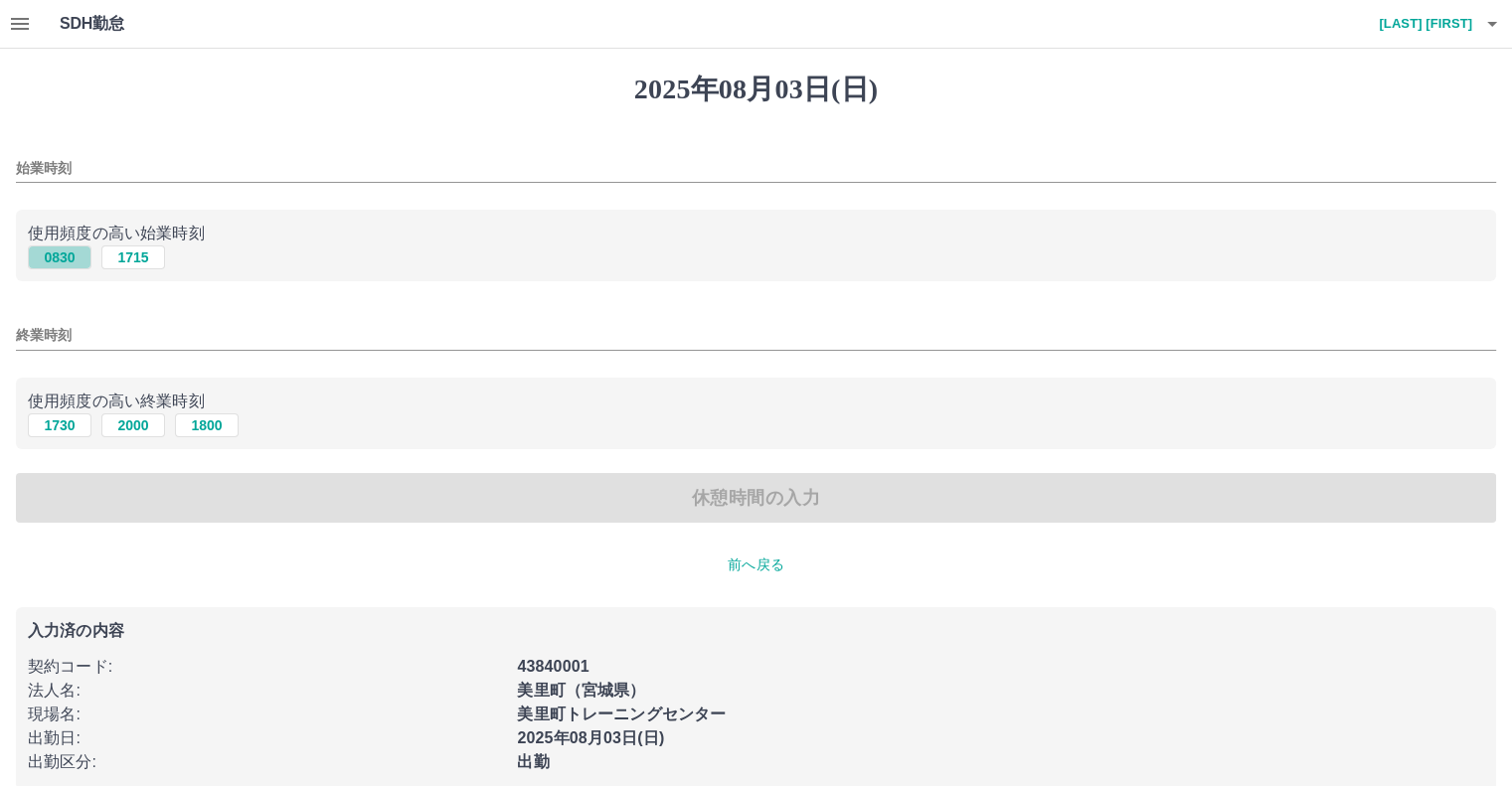 click on "0830" at bounding box center (60, 257) 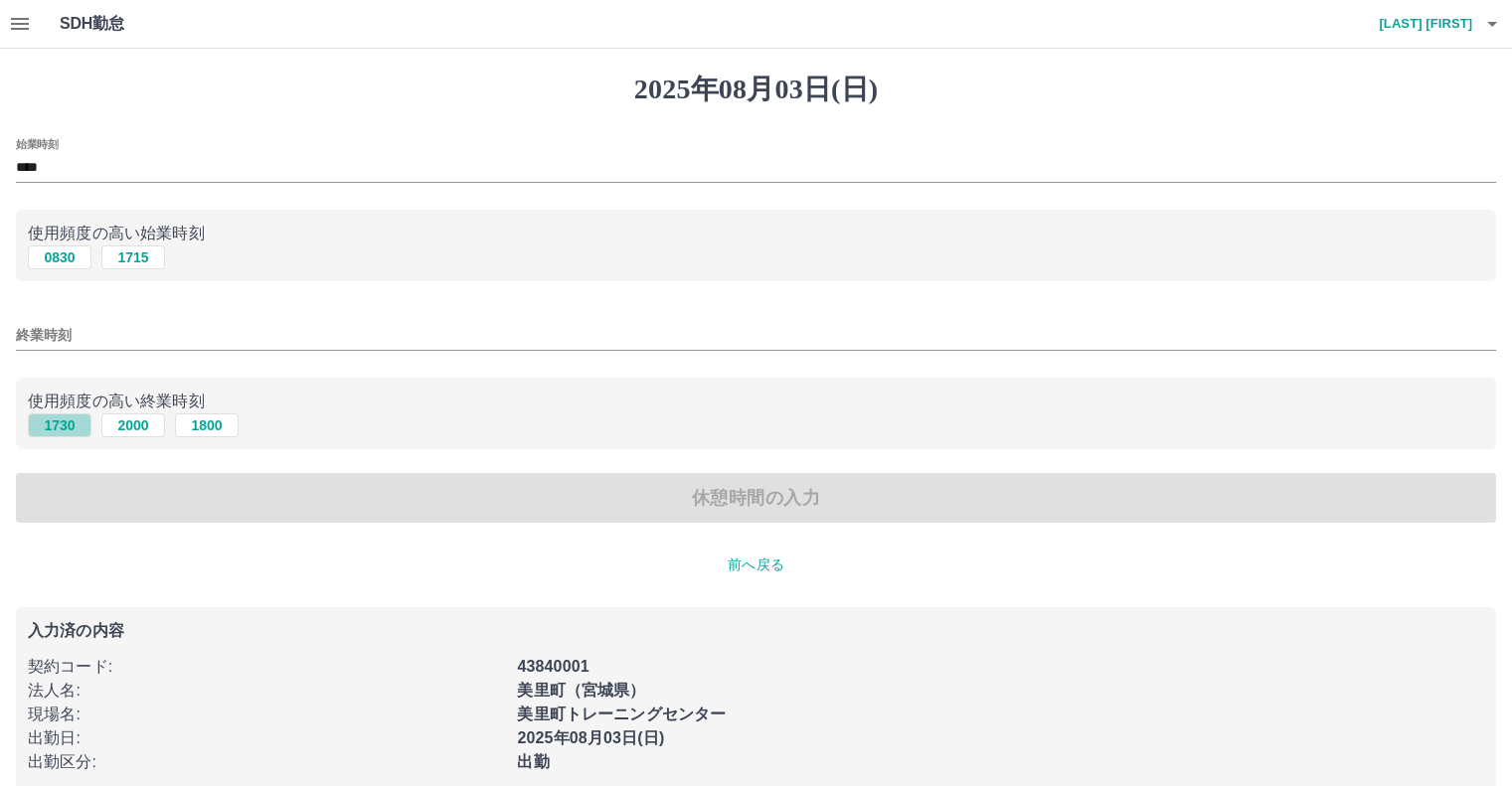 click on "1730" at bounding box center [60, 425] 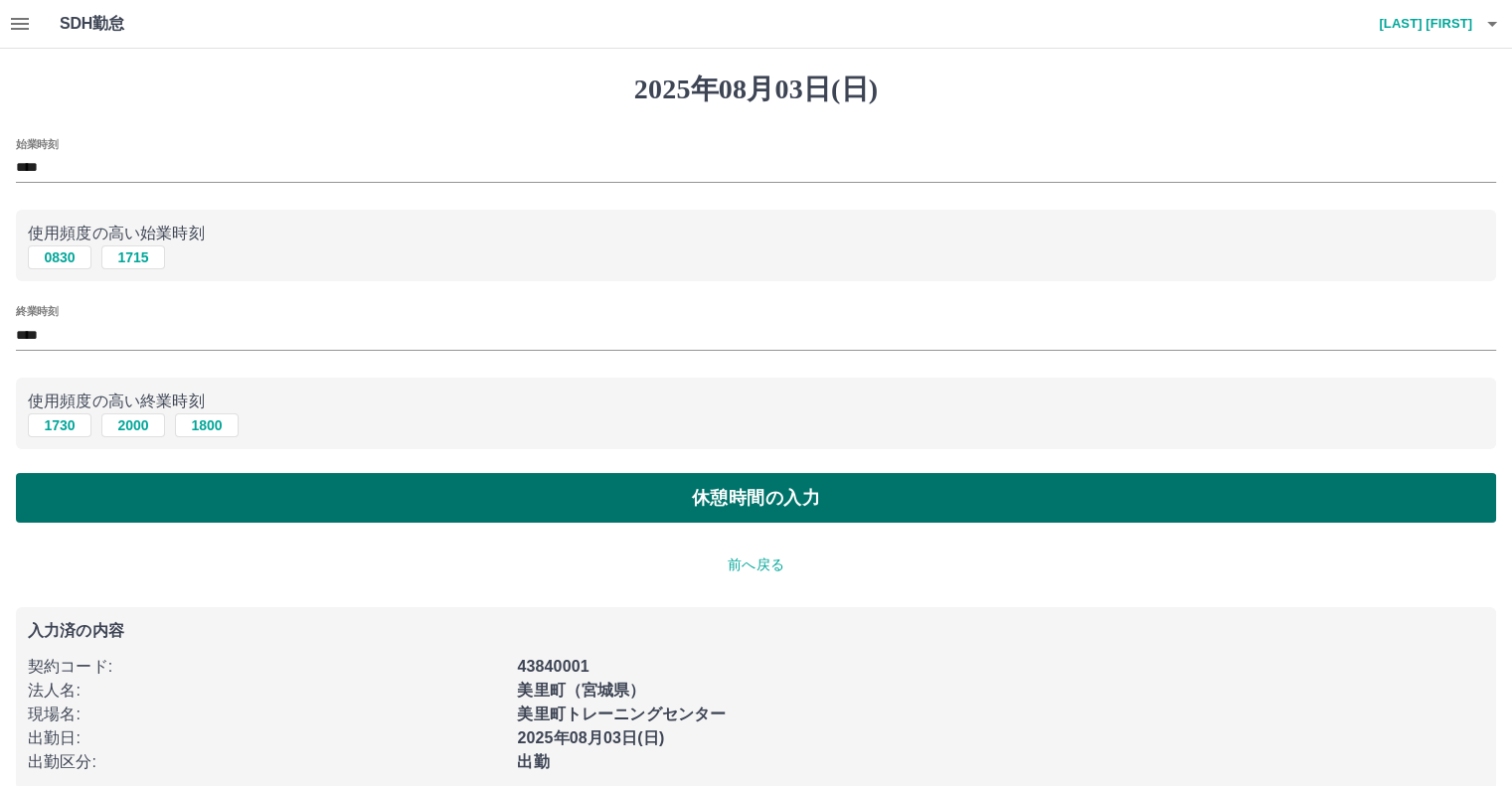 click on "休憩時間の入力" at bounding box center (756, 498) 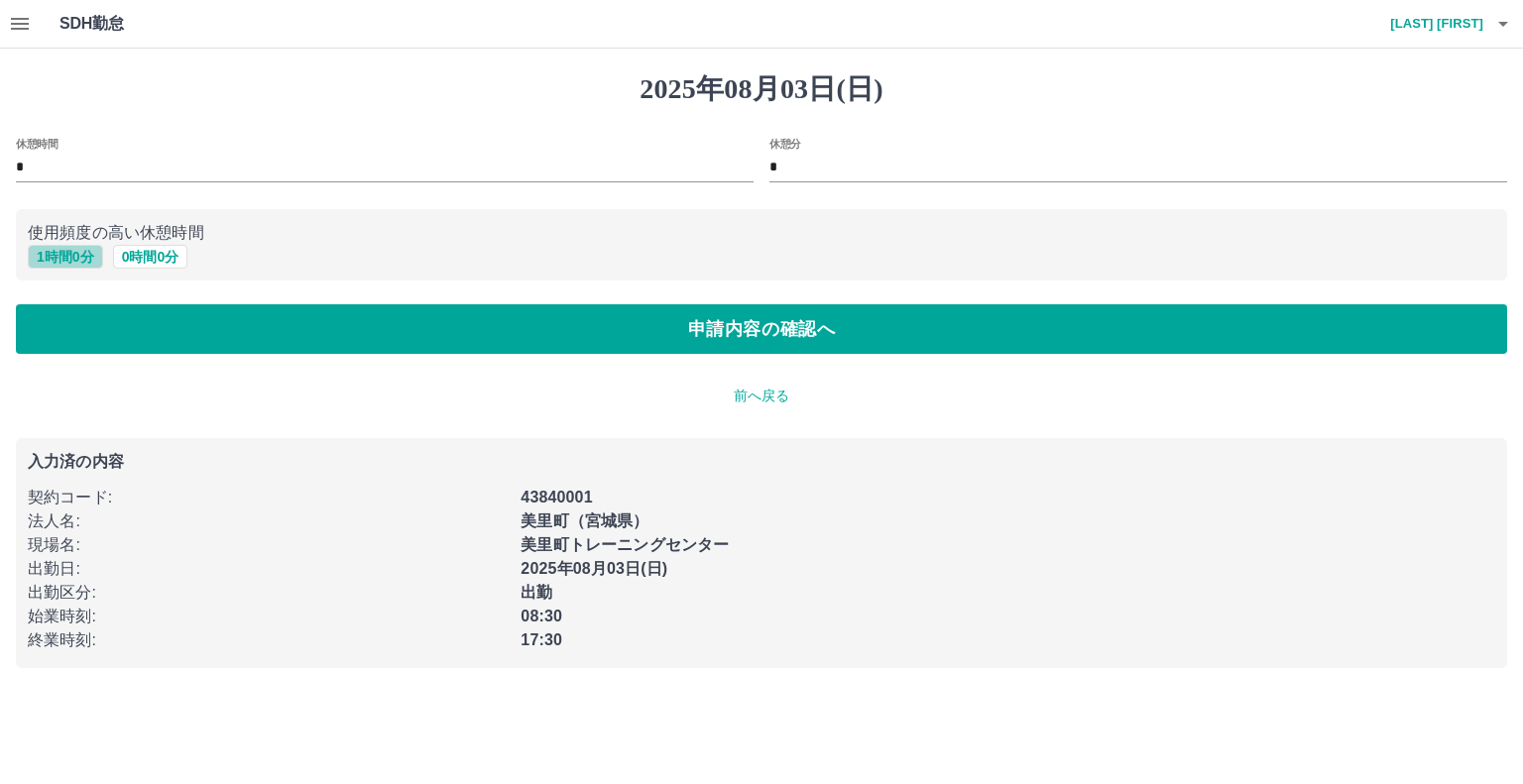 click on "1 時間 0 分" at bounding box center [65, 257] 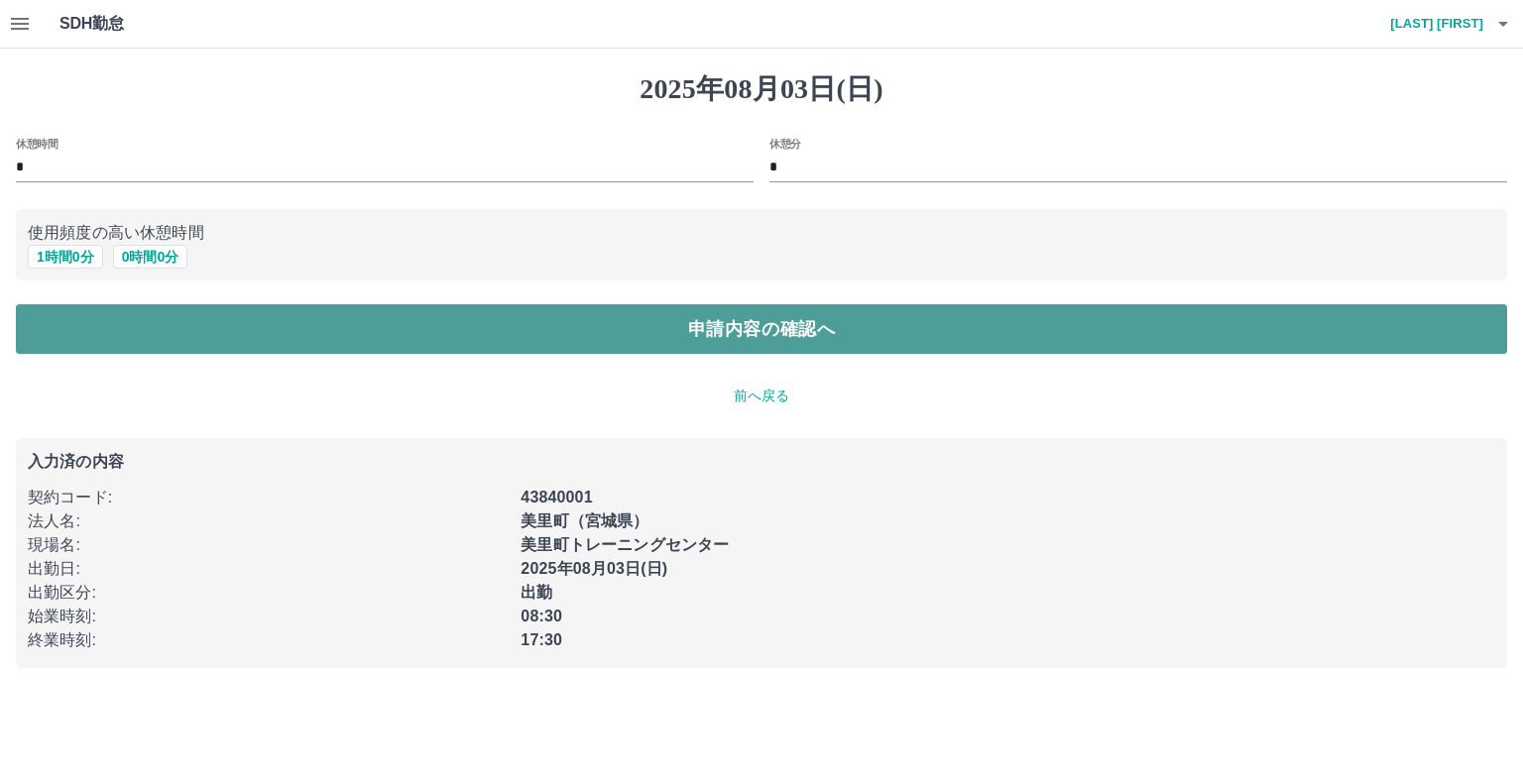 click on "申請内容の確認へ" at bounding box center (762, 329) 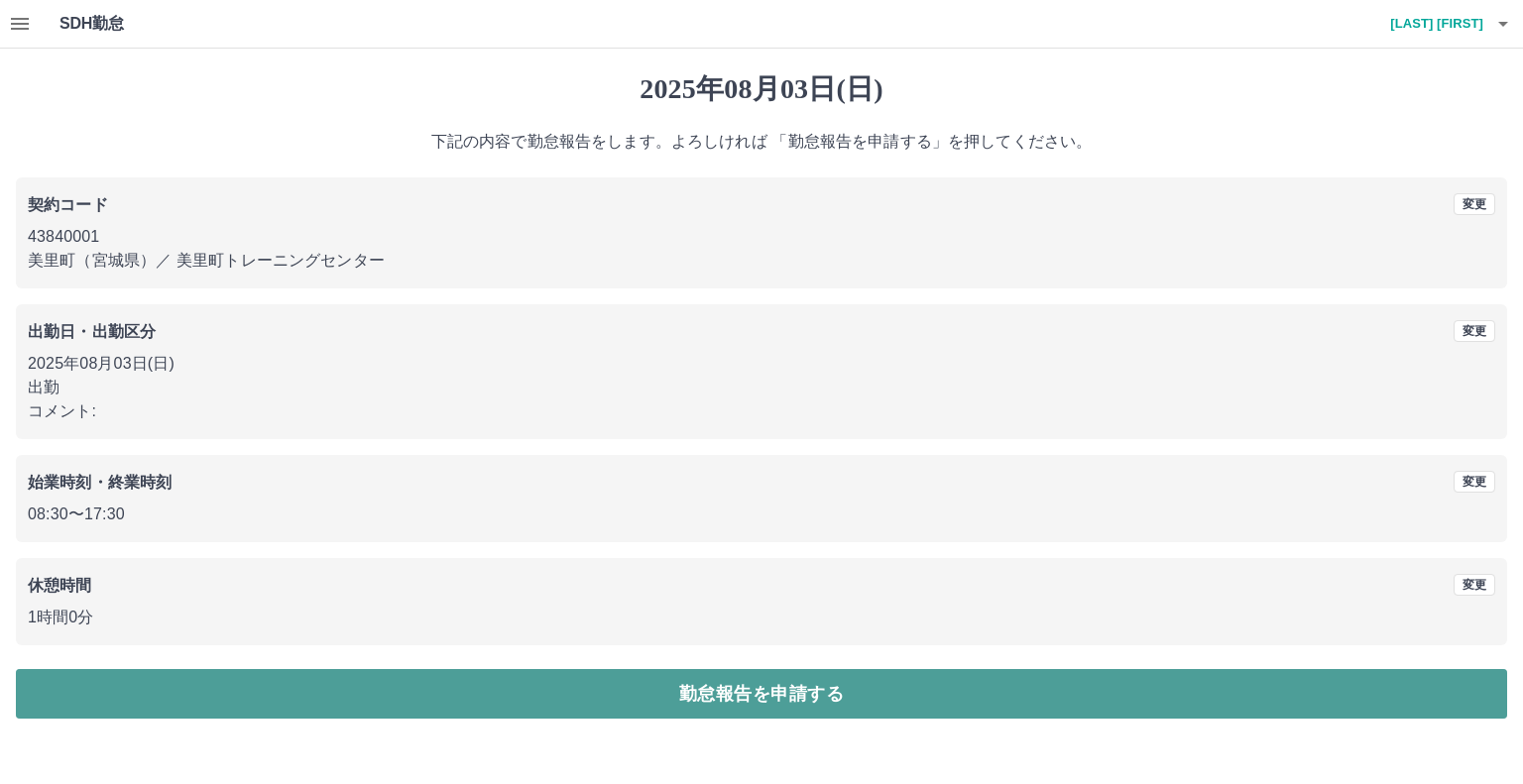 click on "勤怠報告を申請する" at bounding box center [762, 694] 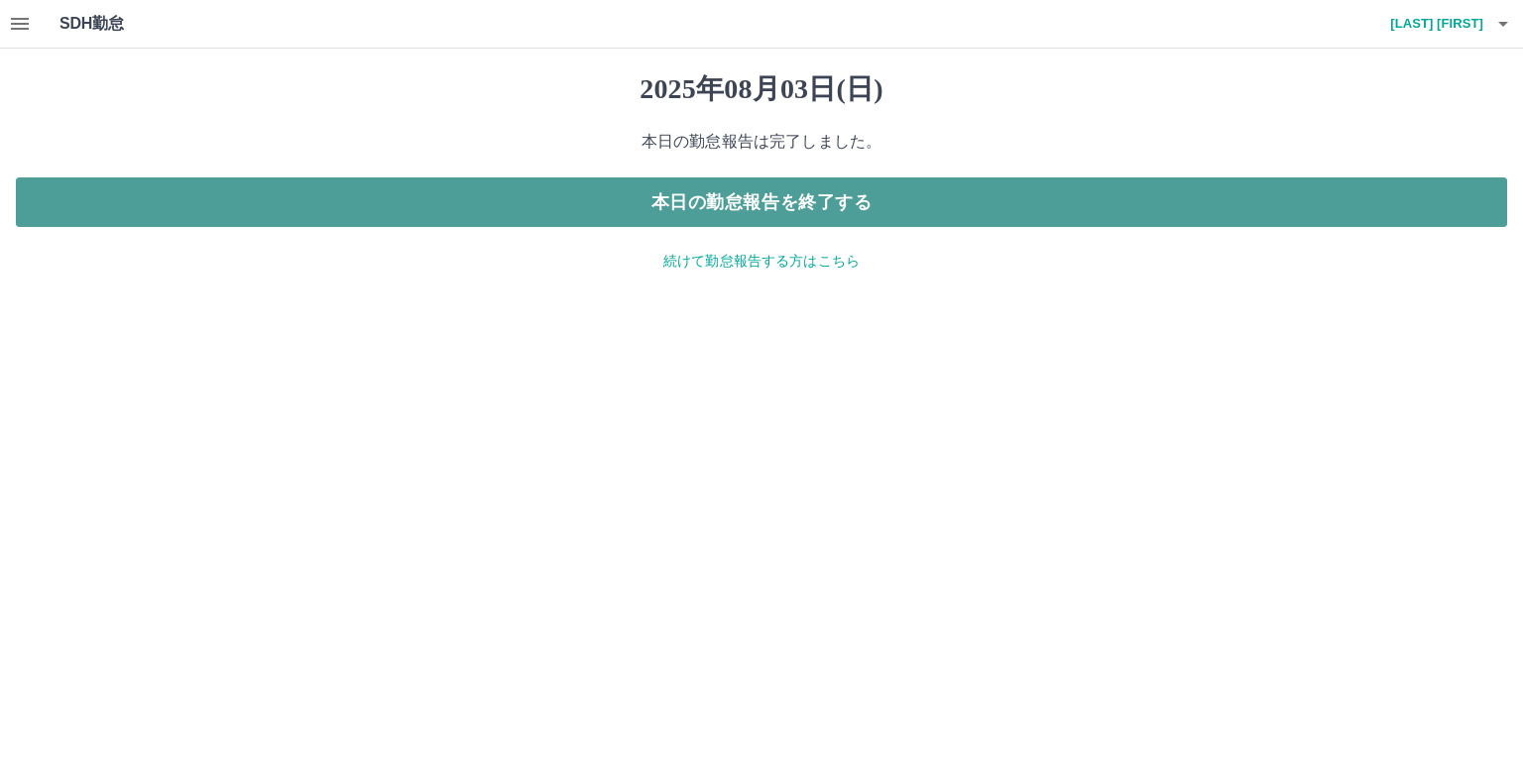 click on "本日の勤怠報告を終了する" at bounding box center (762, 202) 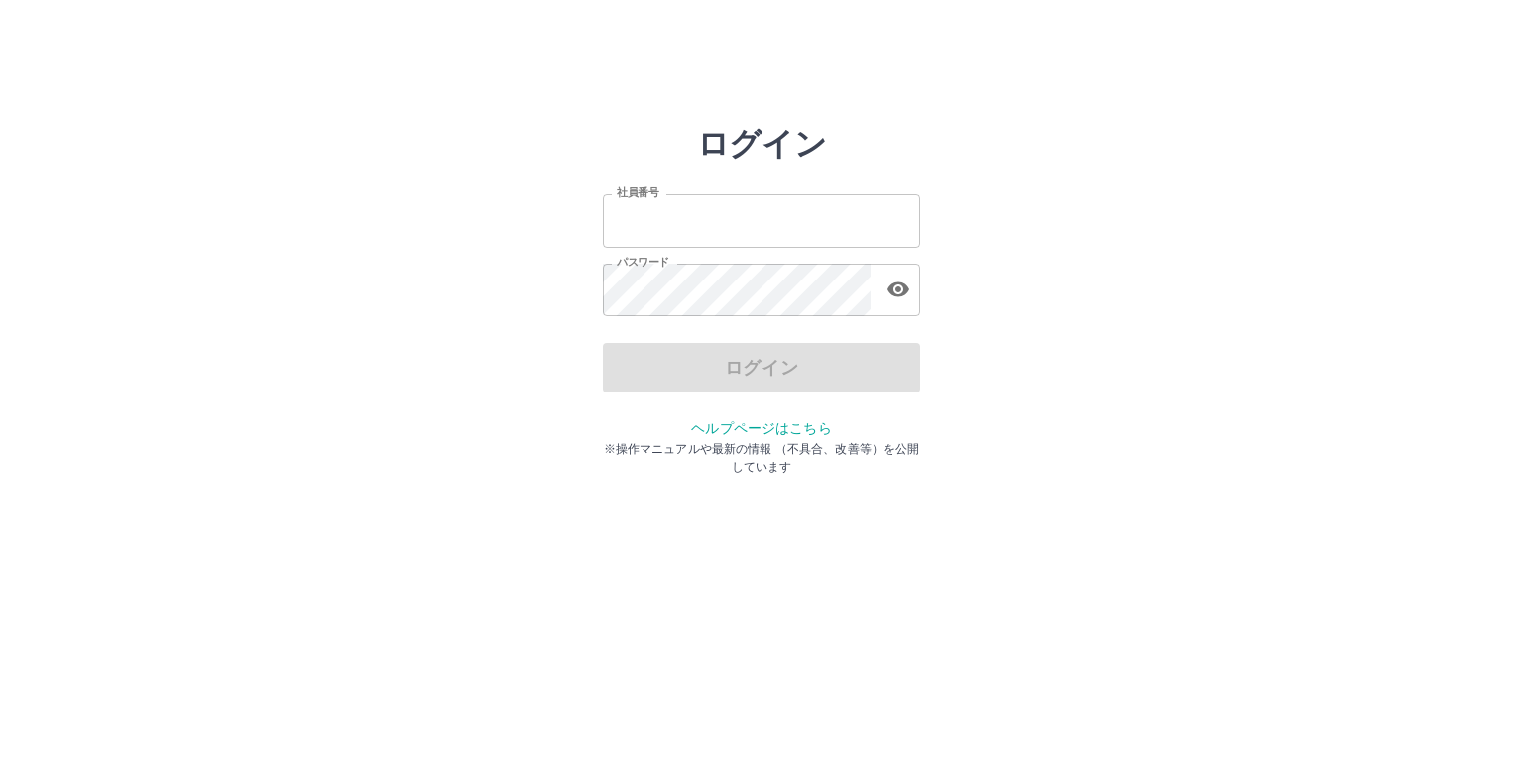 scroll, scrollTop: 0, scrollLeft: 0, axis: both 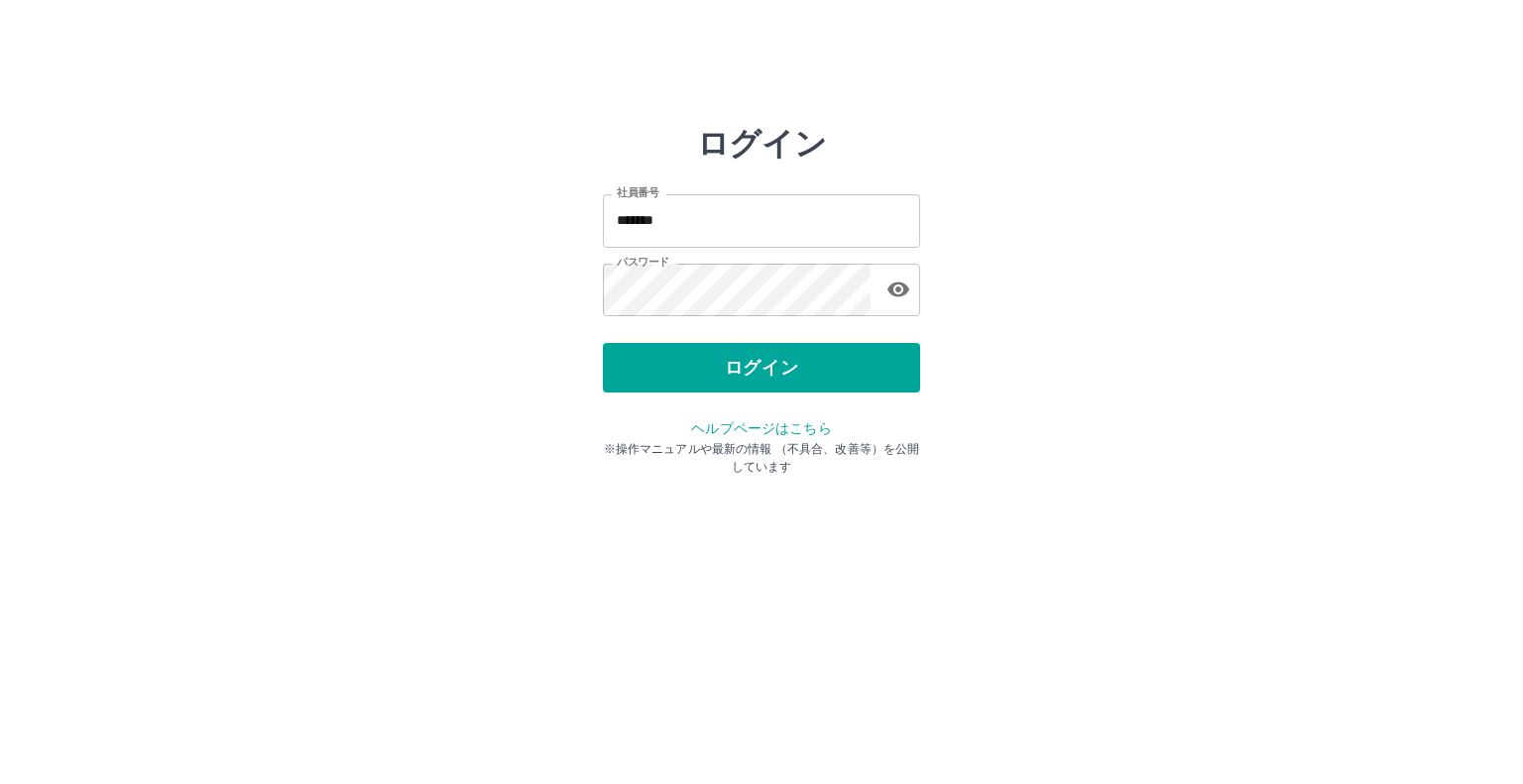 click on "ログイン" at bounding box center (762, 368) 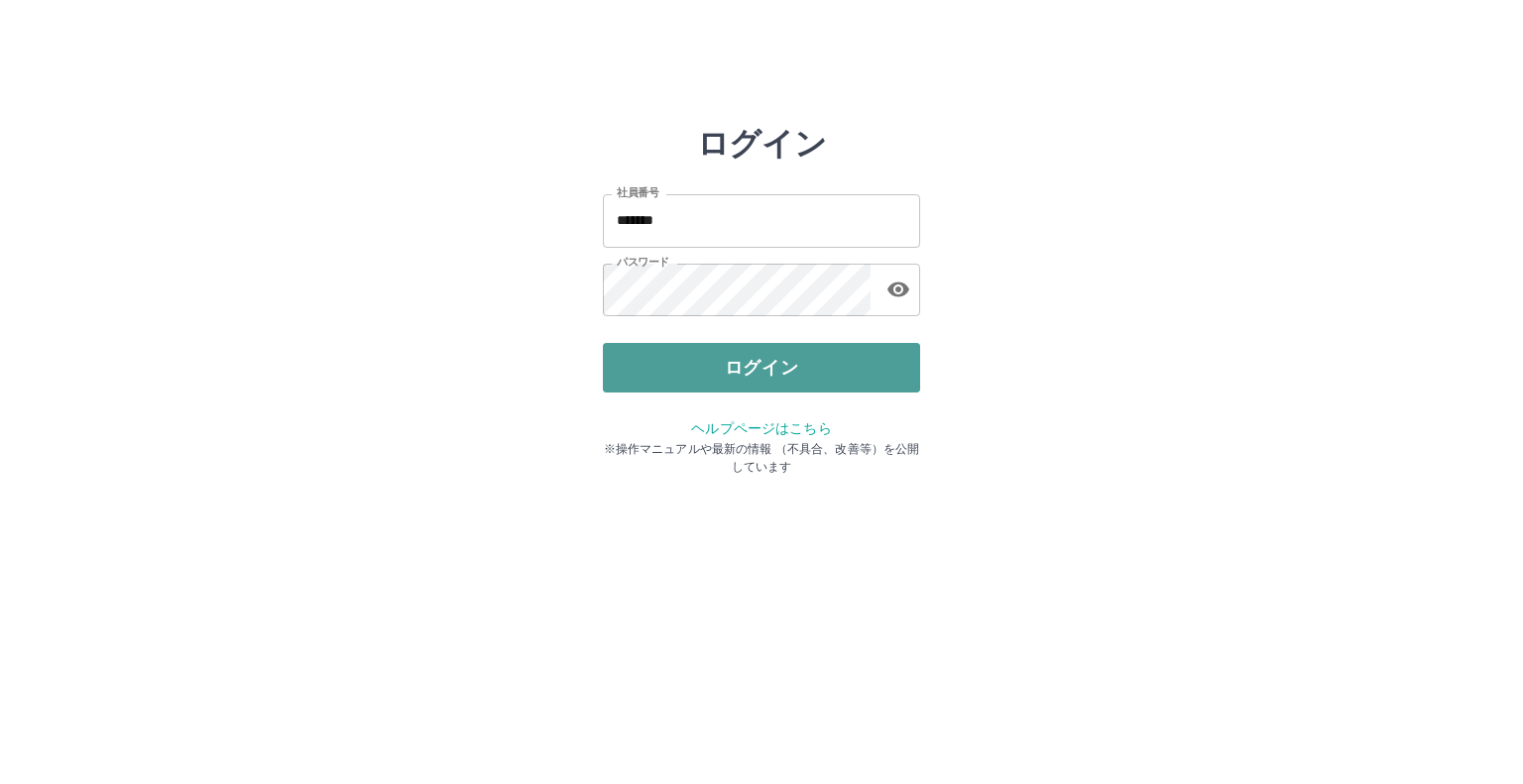 click on "ログイン" at bounding box center (762, 368) 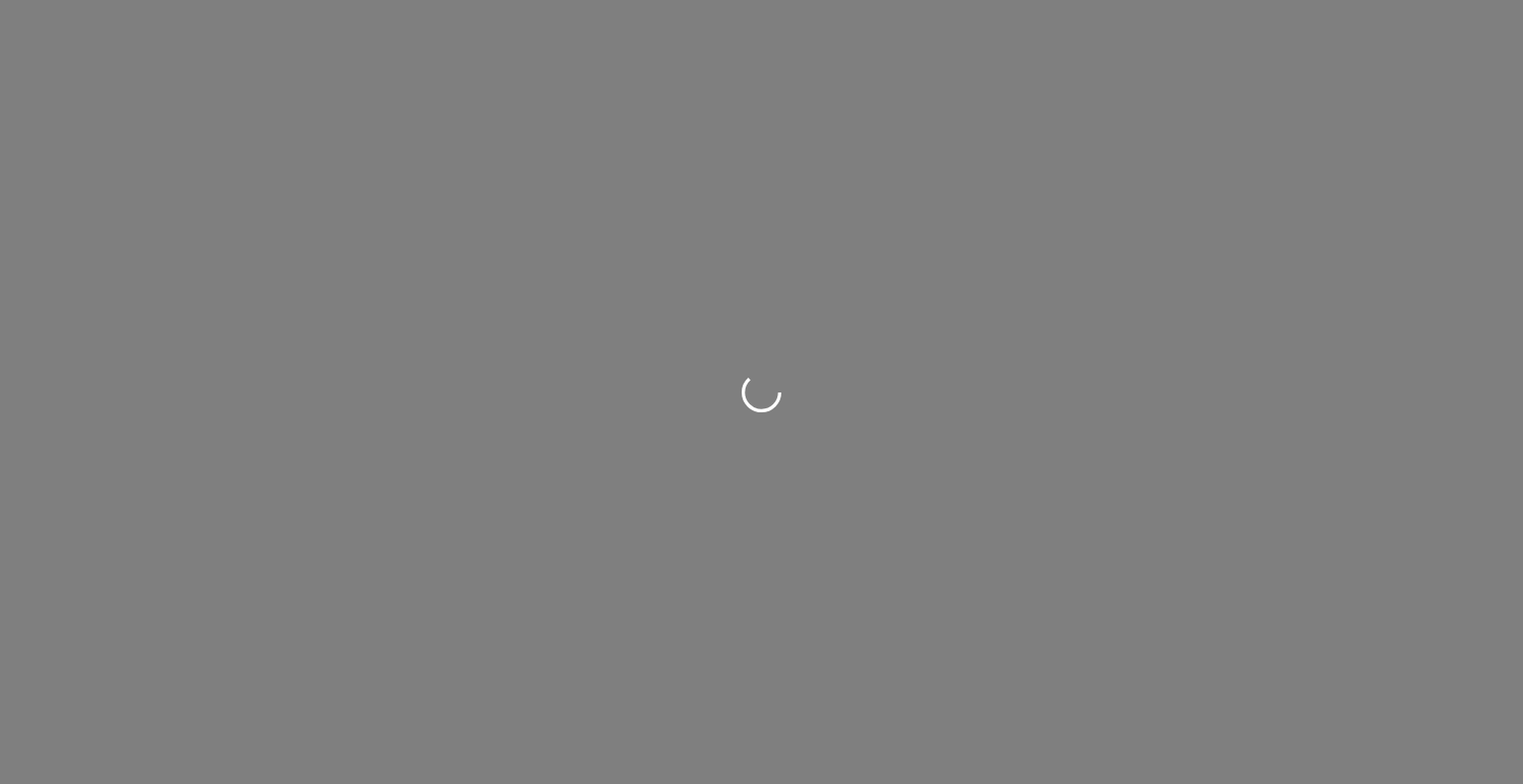 scroll, scrollTop: 0, scrollLeft: 0, axis: both 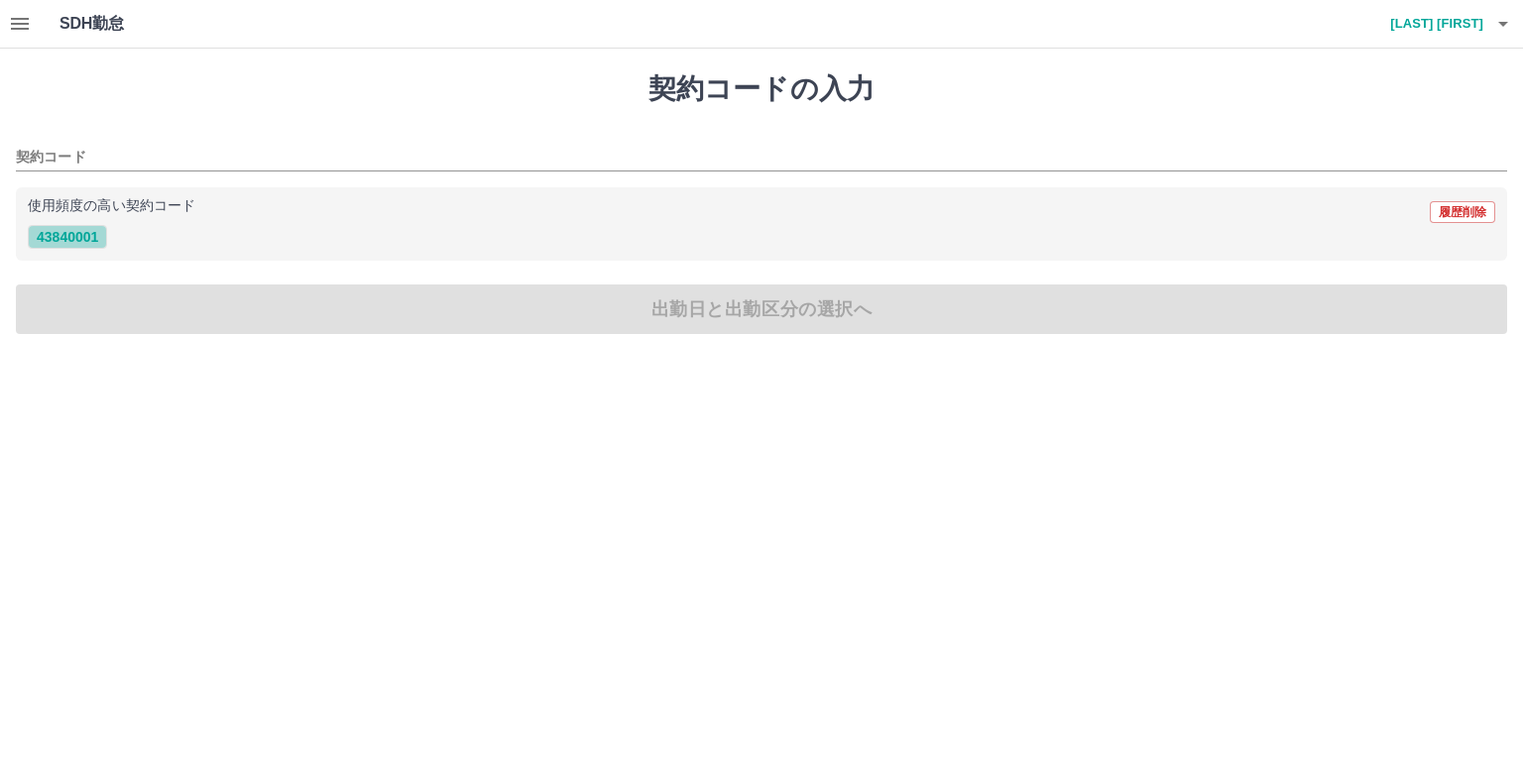 click on "43840001" at bounding box center [67, 237] 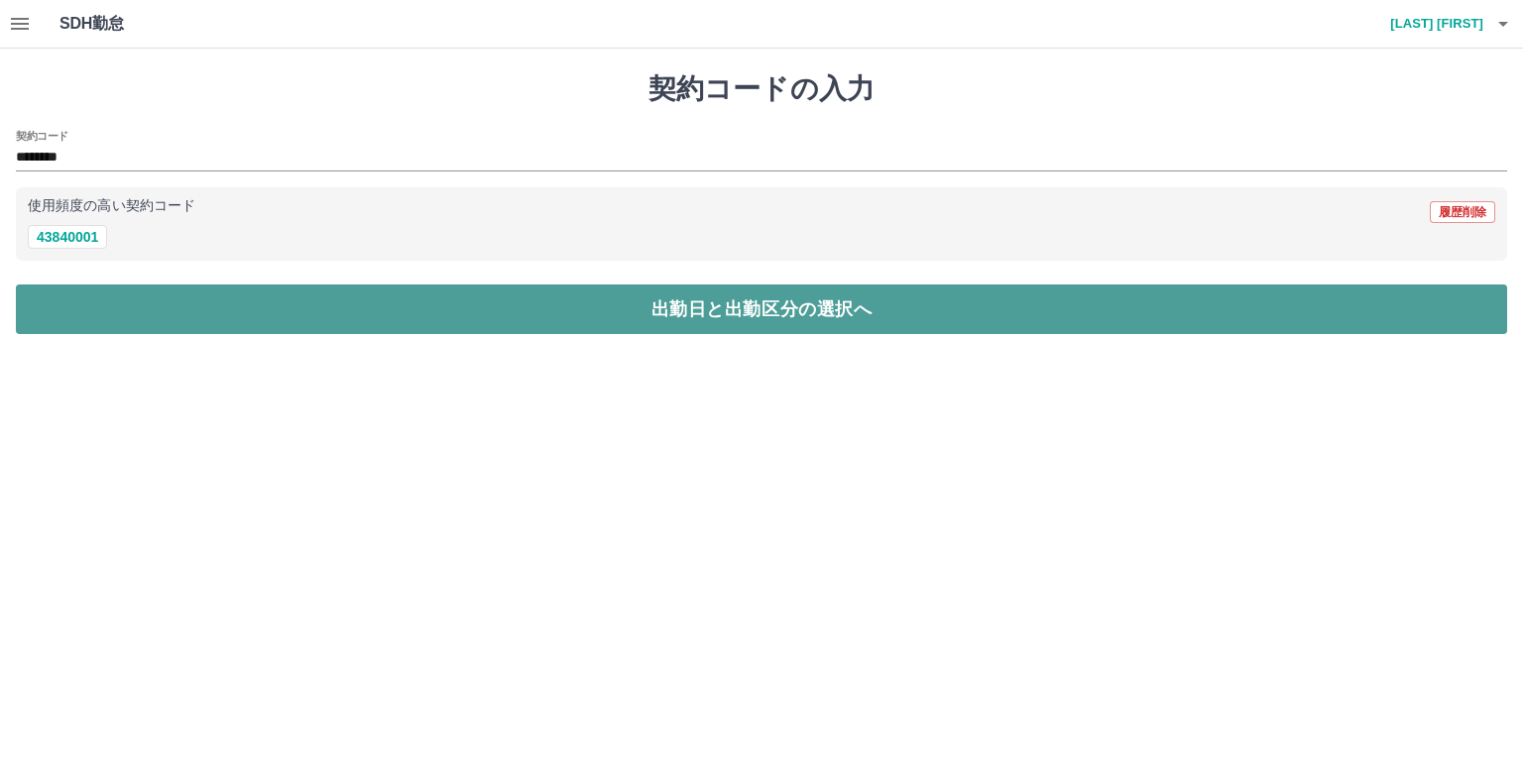 click on "出勤日と出勤区分の選択へ" at bounding box center (762, 309) 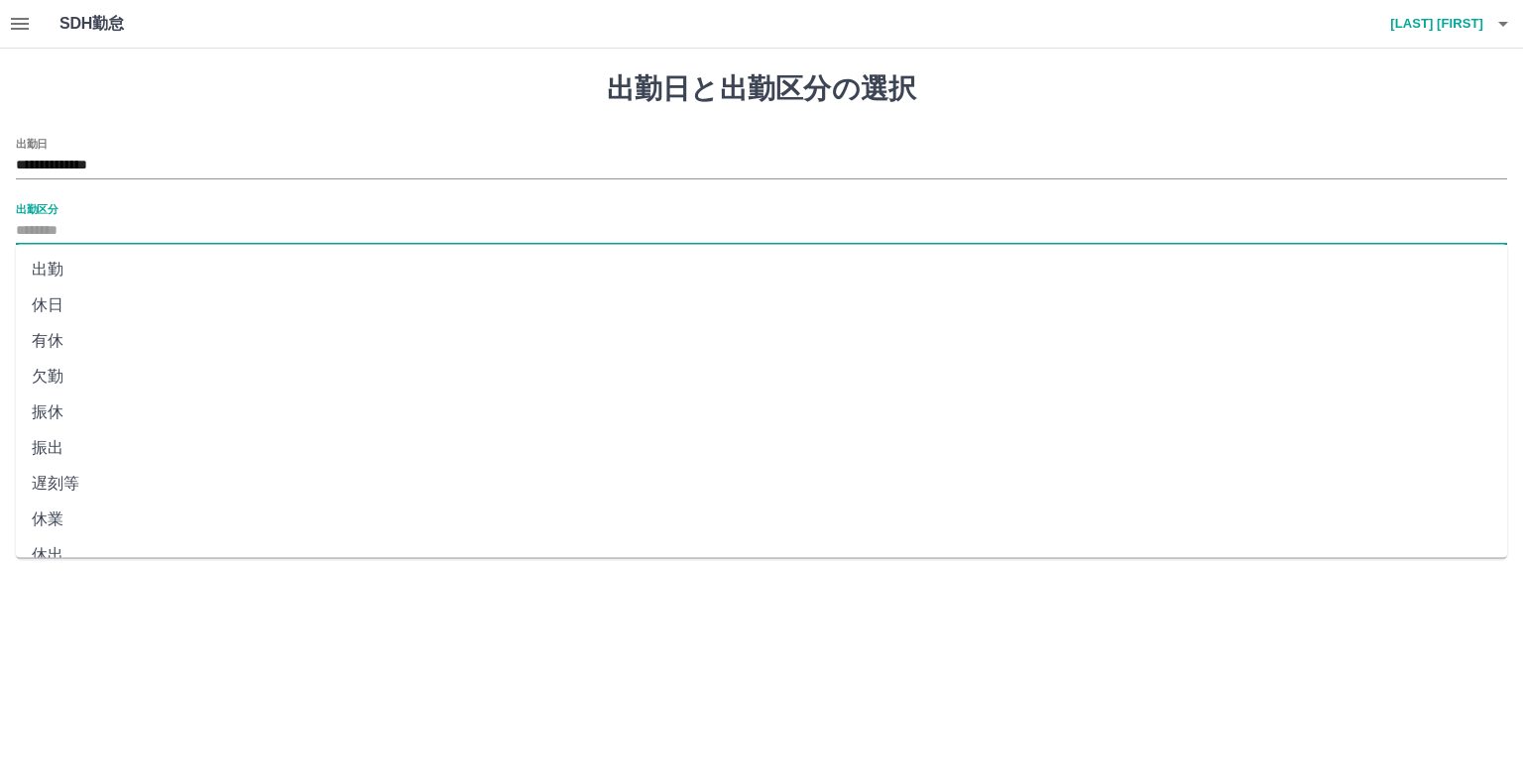 click on "出勤区分" at bounding box center [762, 231] 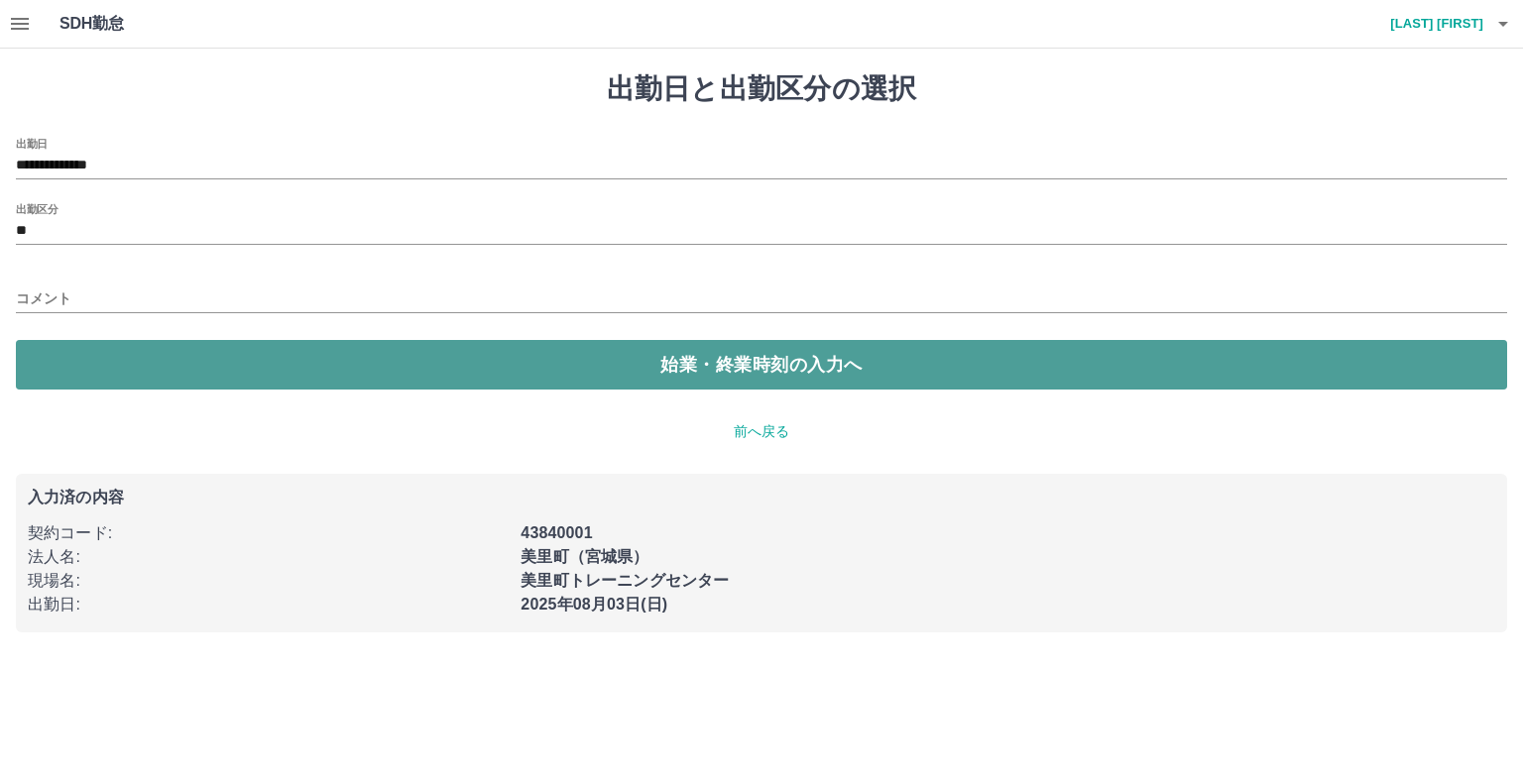 click on "始業・終業時刻の入力へ" at bounding box center (762, 365) 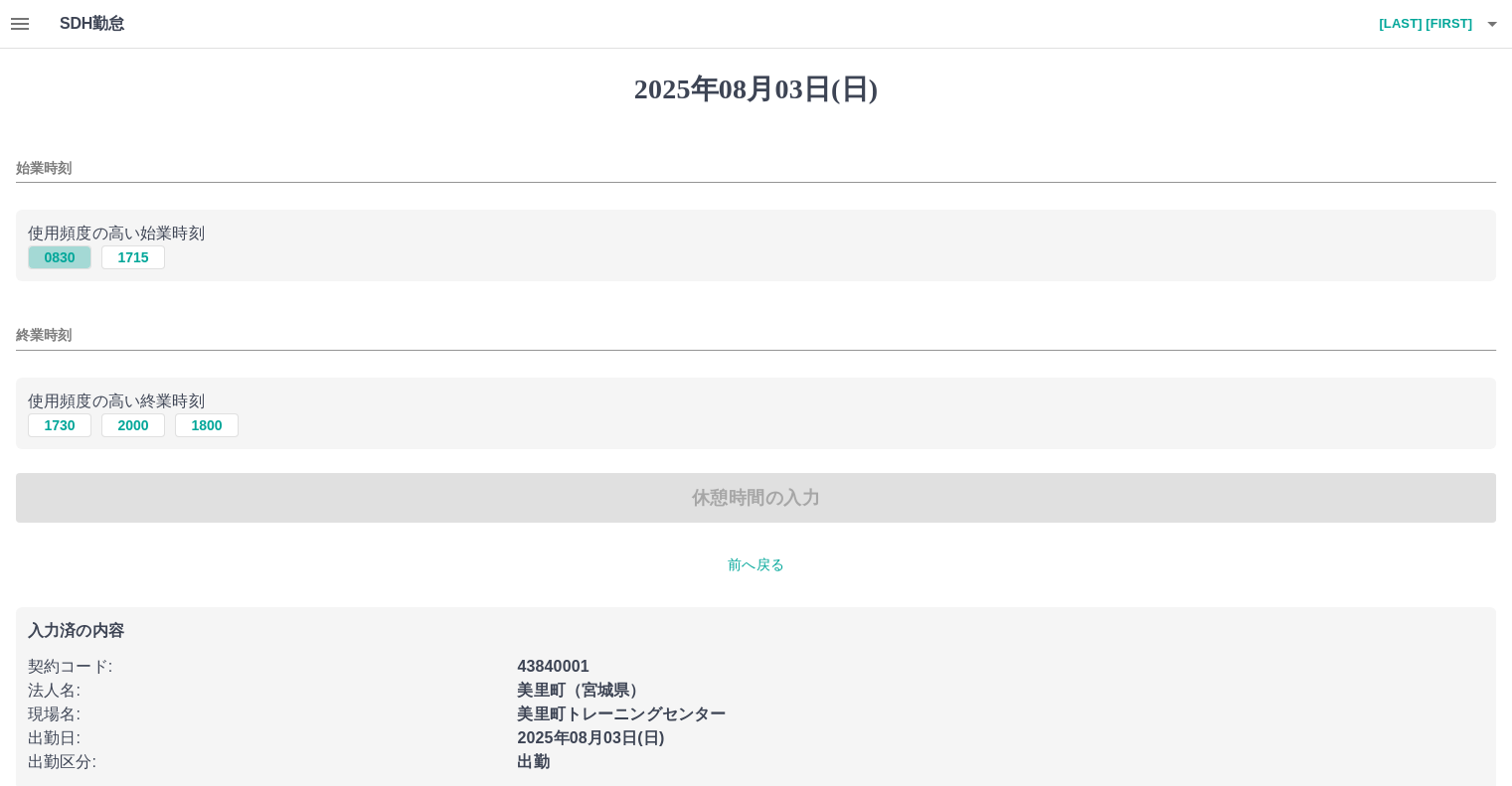 click on "0830" at bounding box center [60, 257] 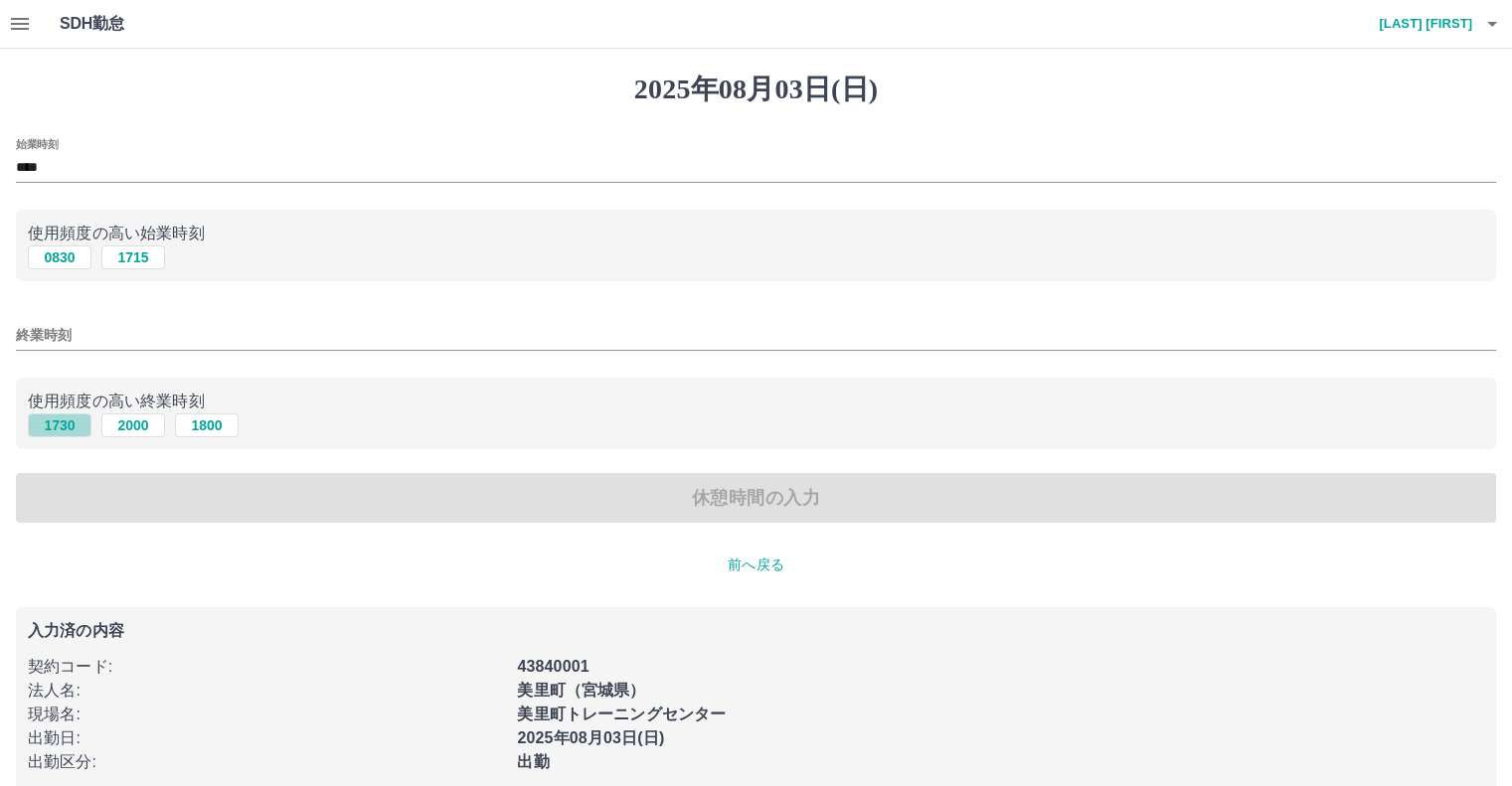click on "1730" at bounding box center [60, 425] 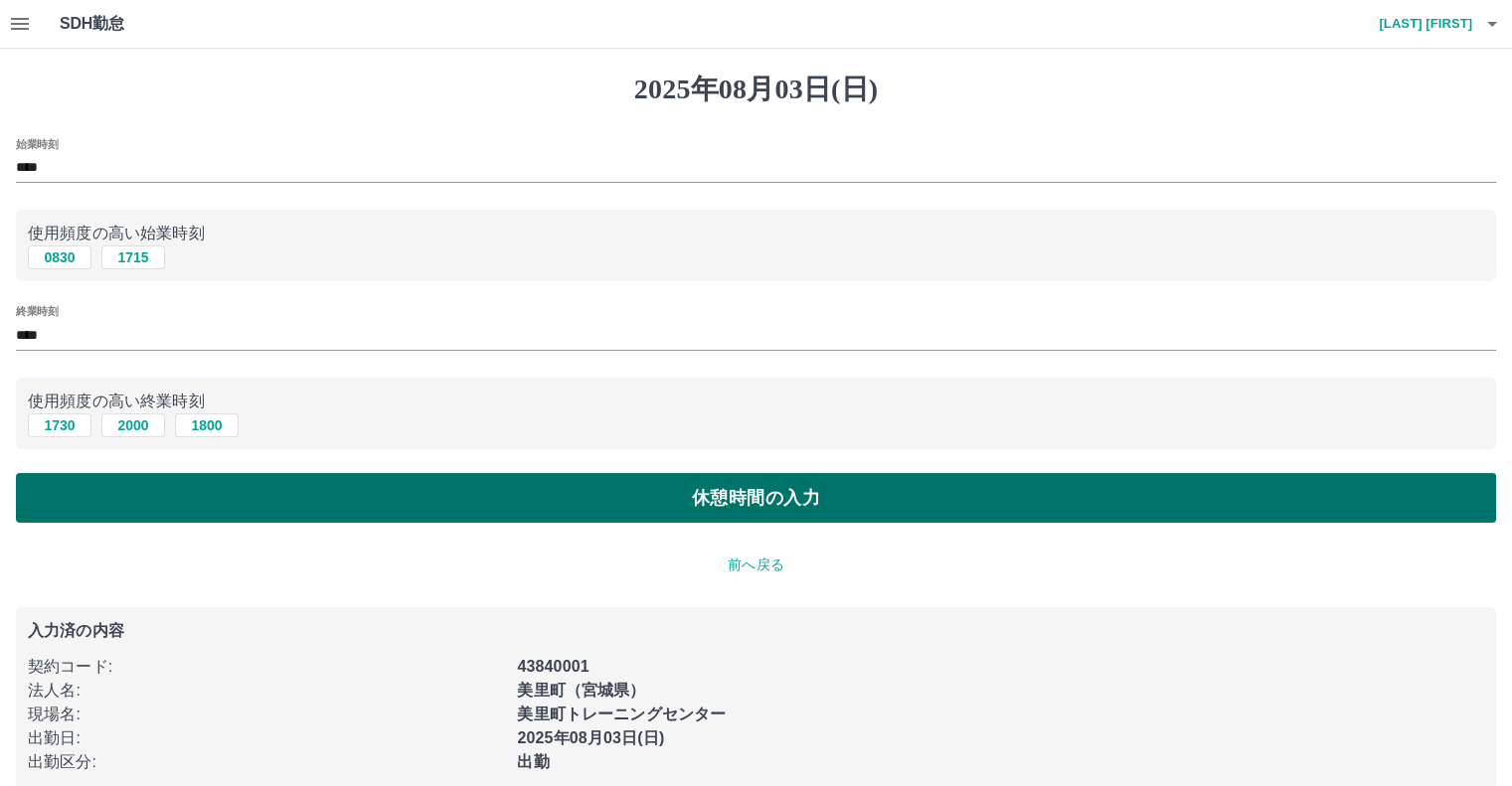 click on "休憩時間の入力" at bounding box center [756, 498] 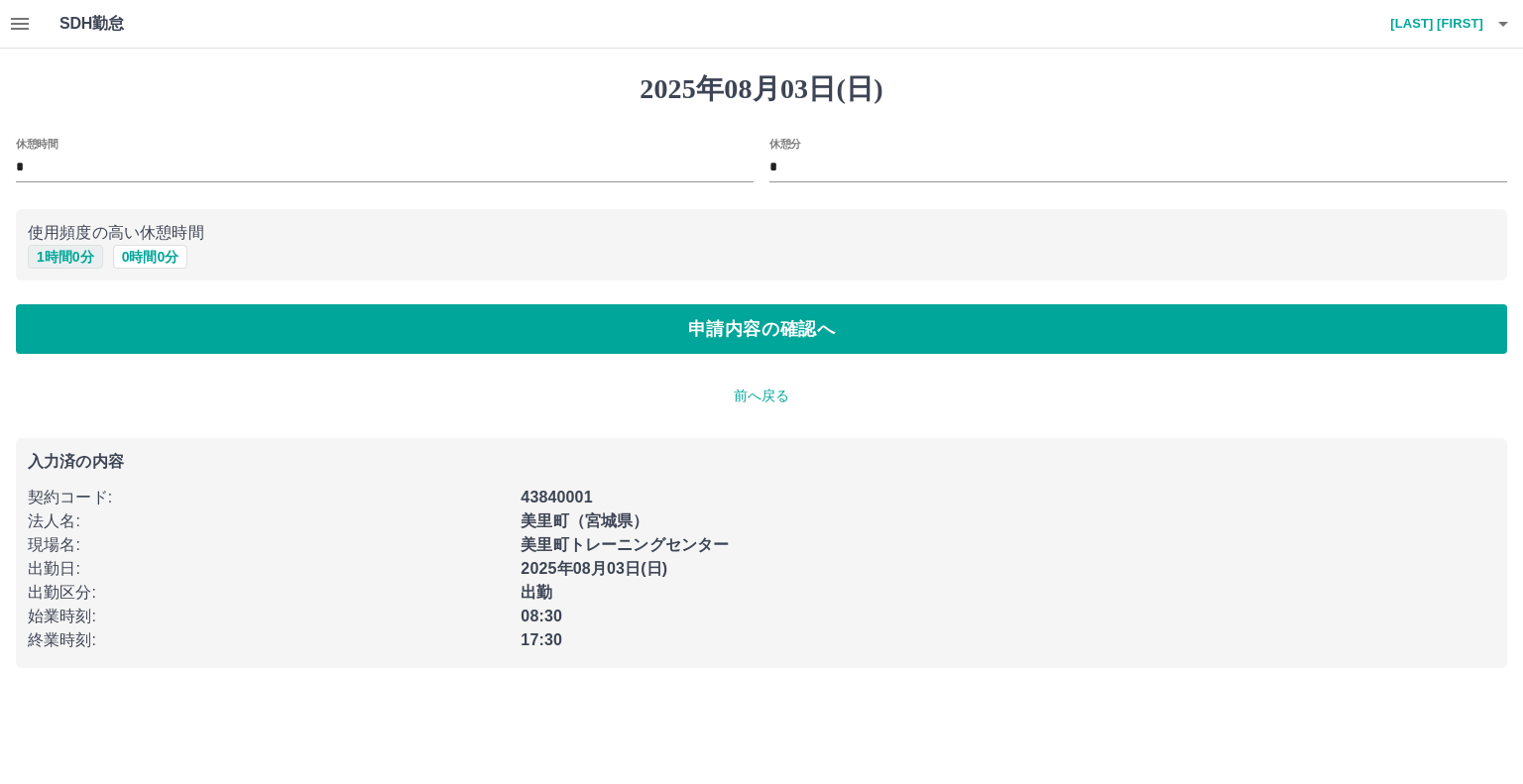 click on "1 時間 0 分" at bounding box center (65, 257) 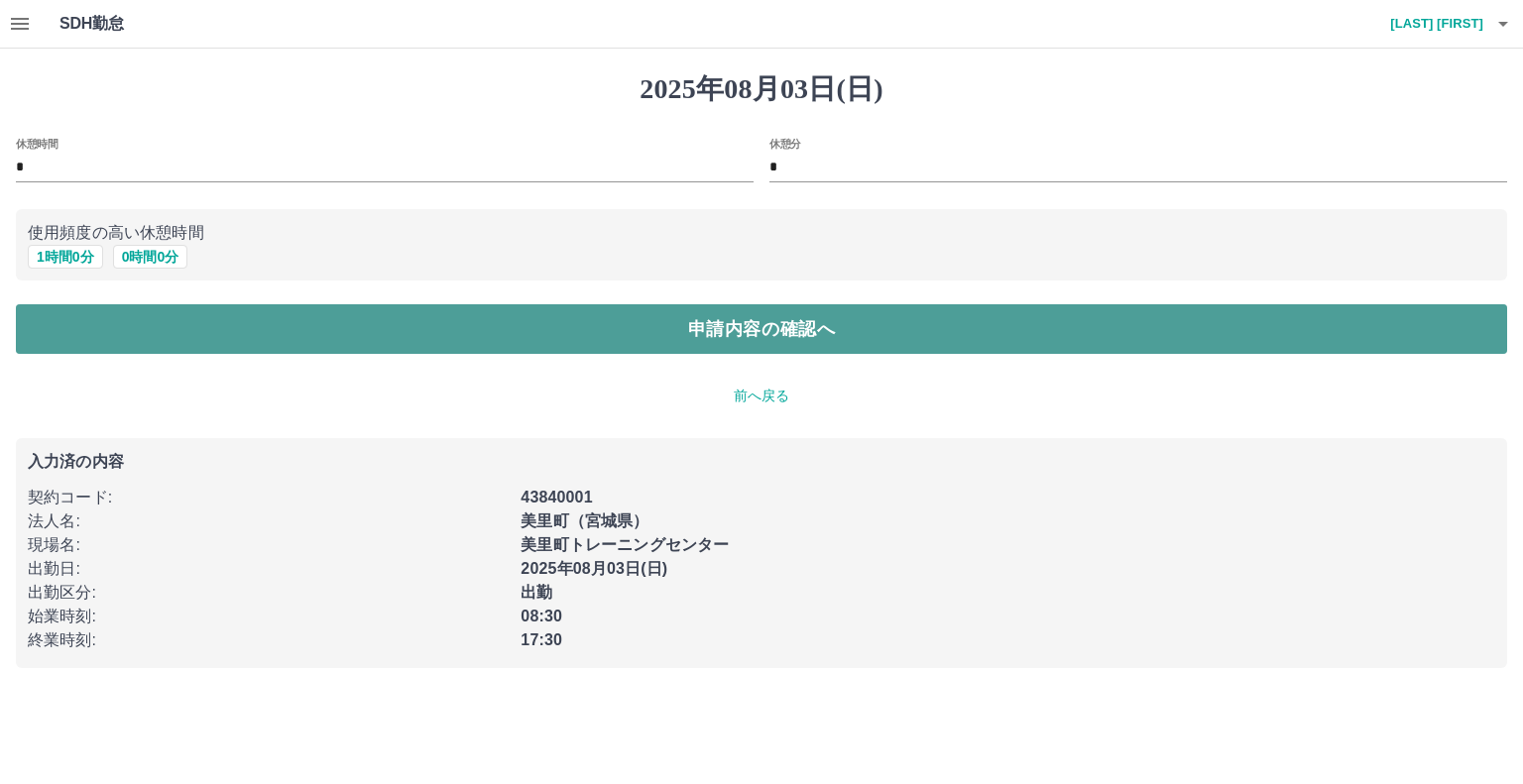 click on "申請内容の確認へ" at bounding box center (762, 329) 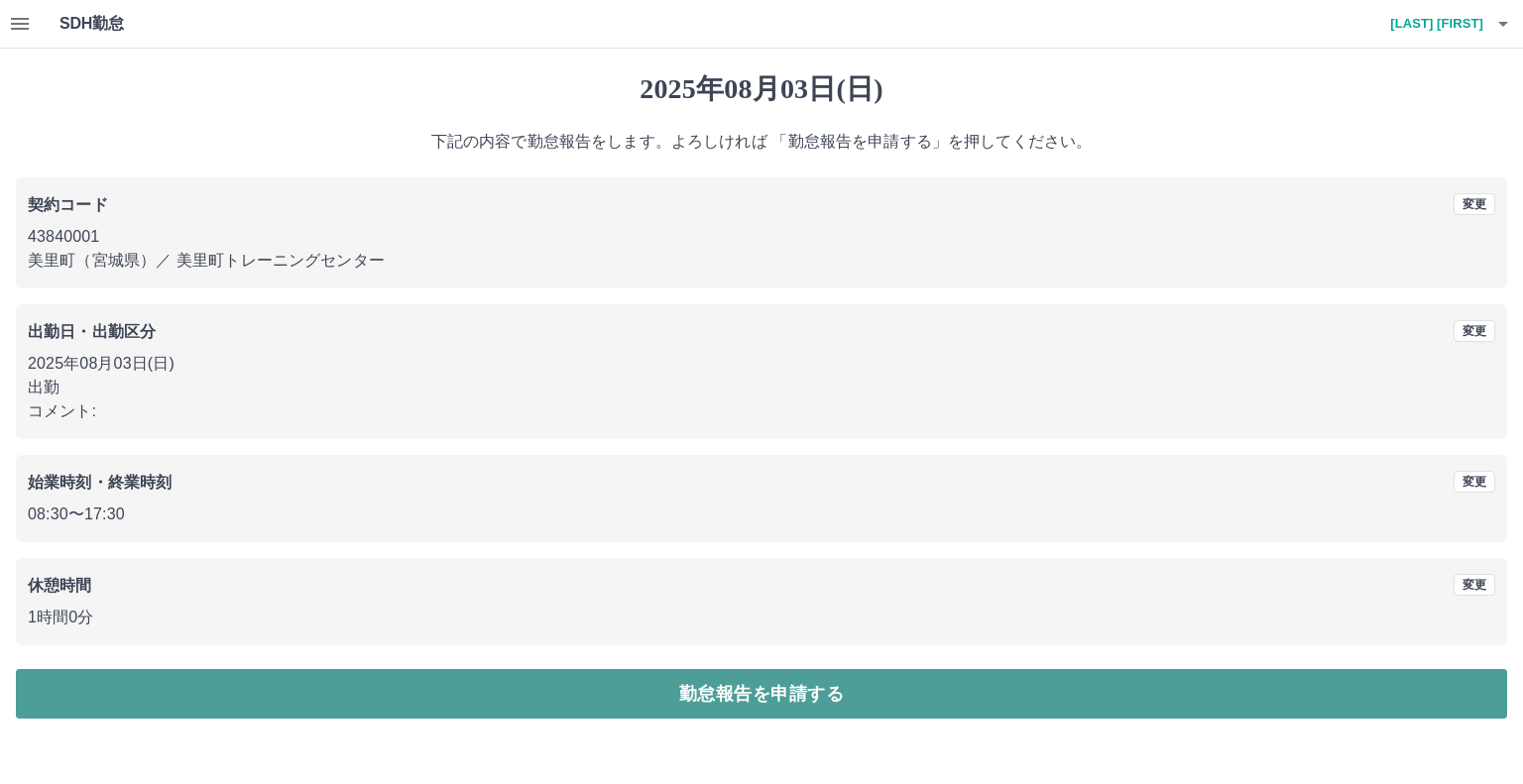 click on "勤怠報告を申請する" at bounding box center (762, 694) 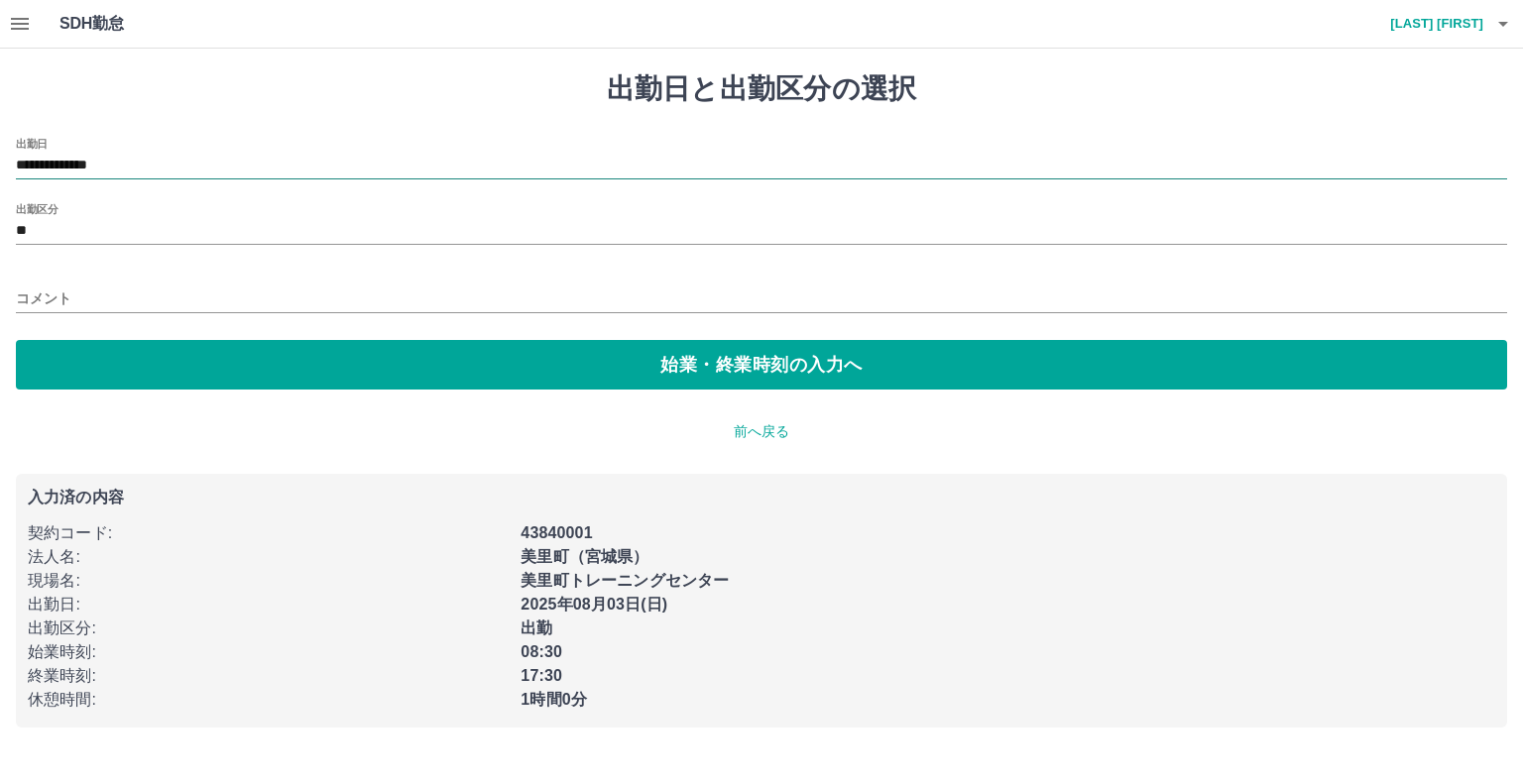 click on "**********" at bounding box center [762, 166] 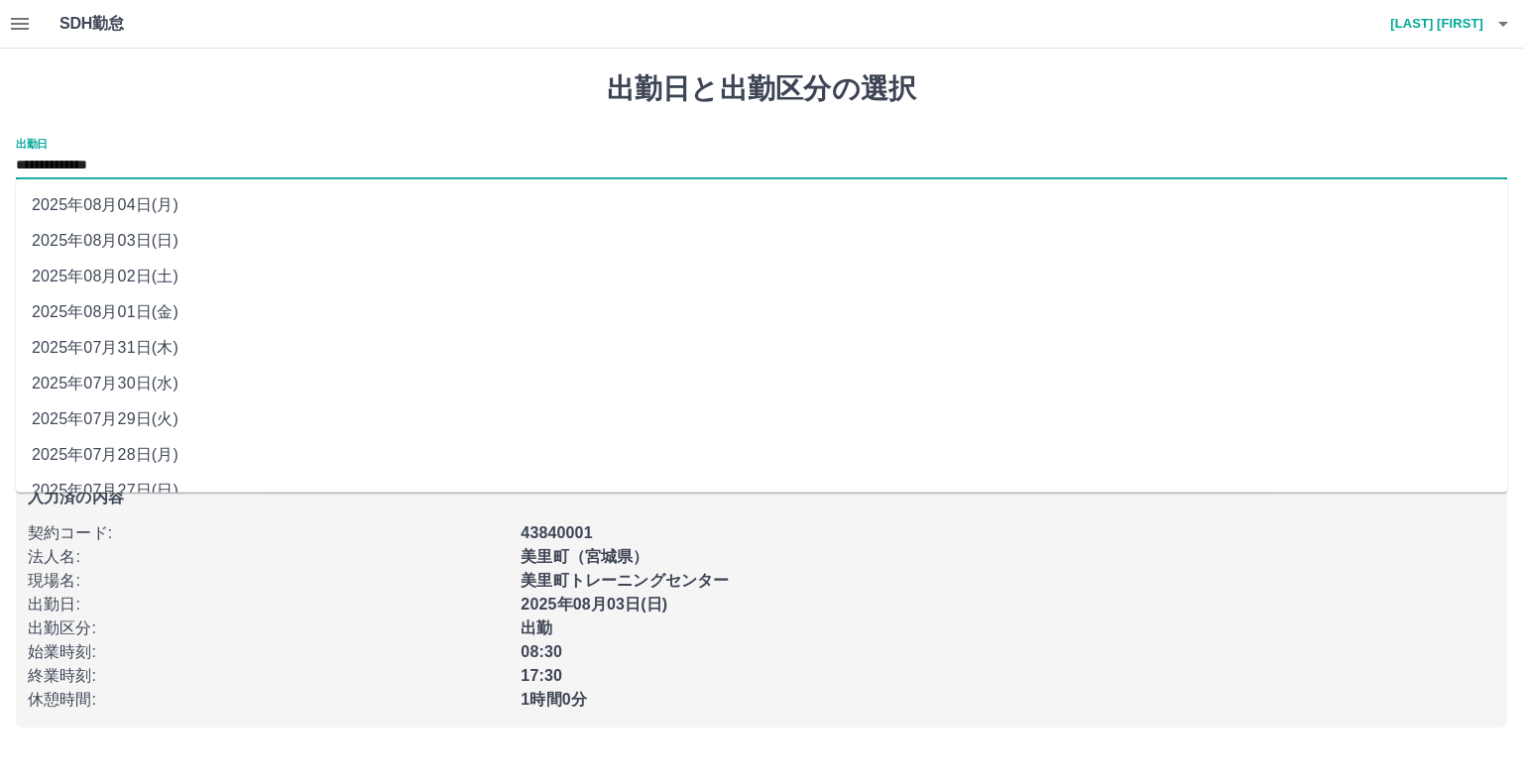 click on "2025年08月04日(月)" at bounding box center (762, 205) 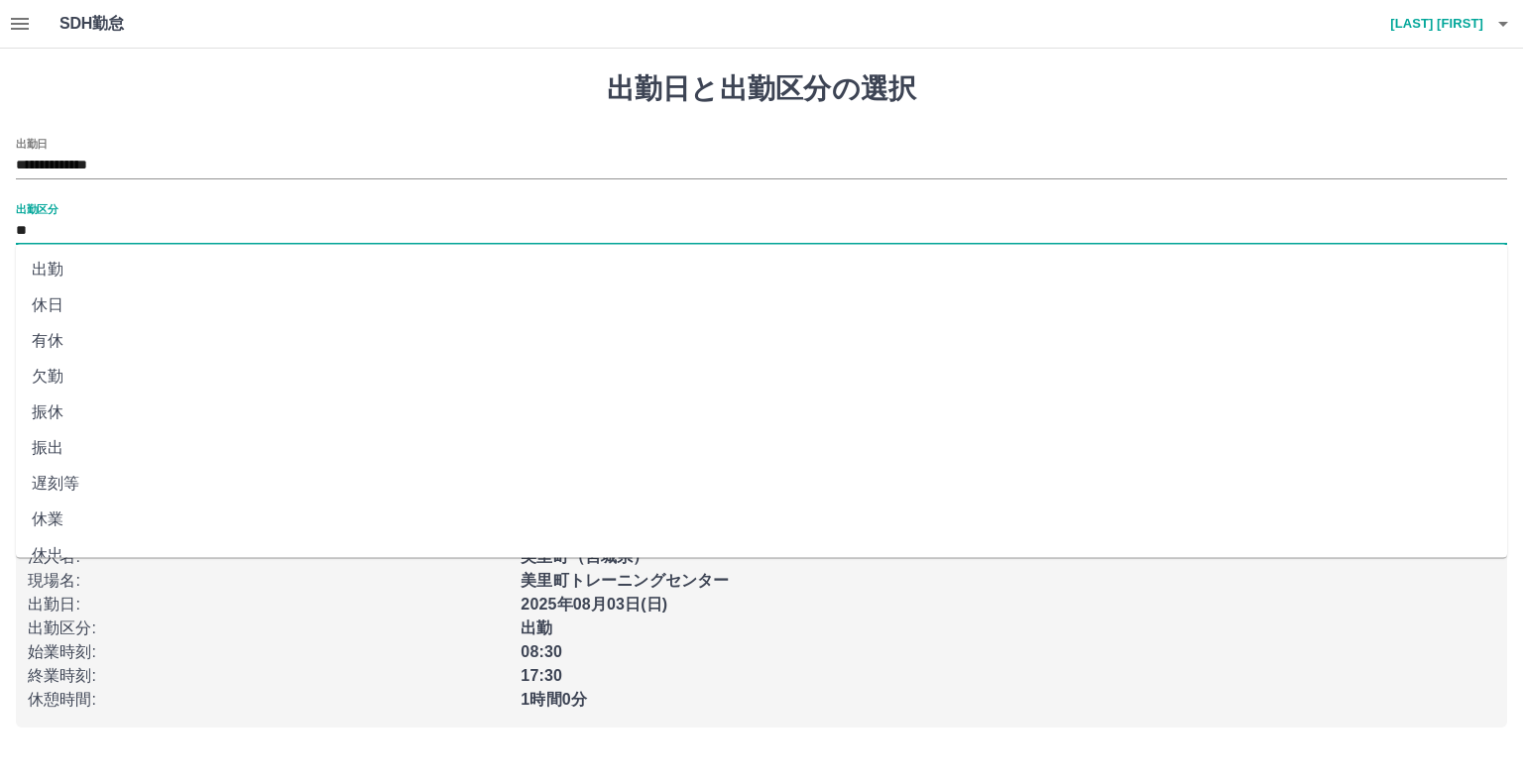click on "**" at bounding box center (762, 231) 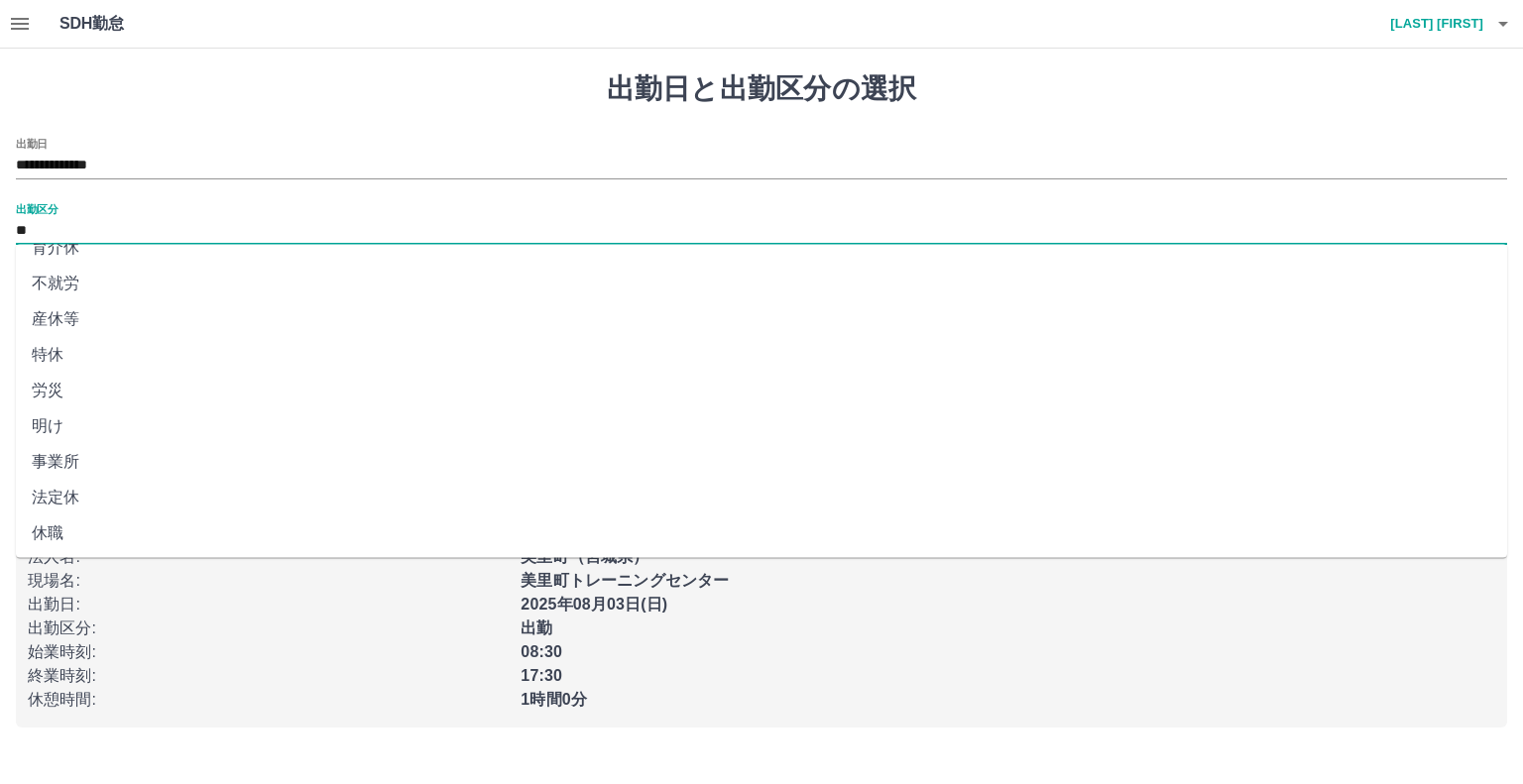 scroll, scrollTop: 344, scrollLeft: 0, axis: vertical 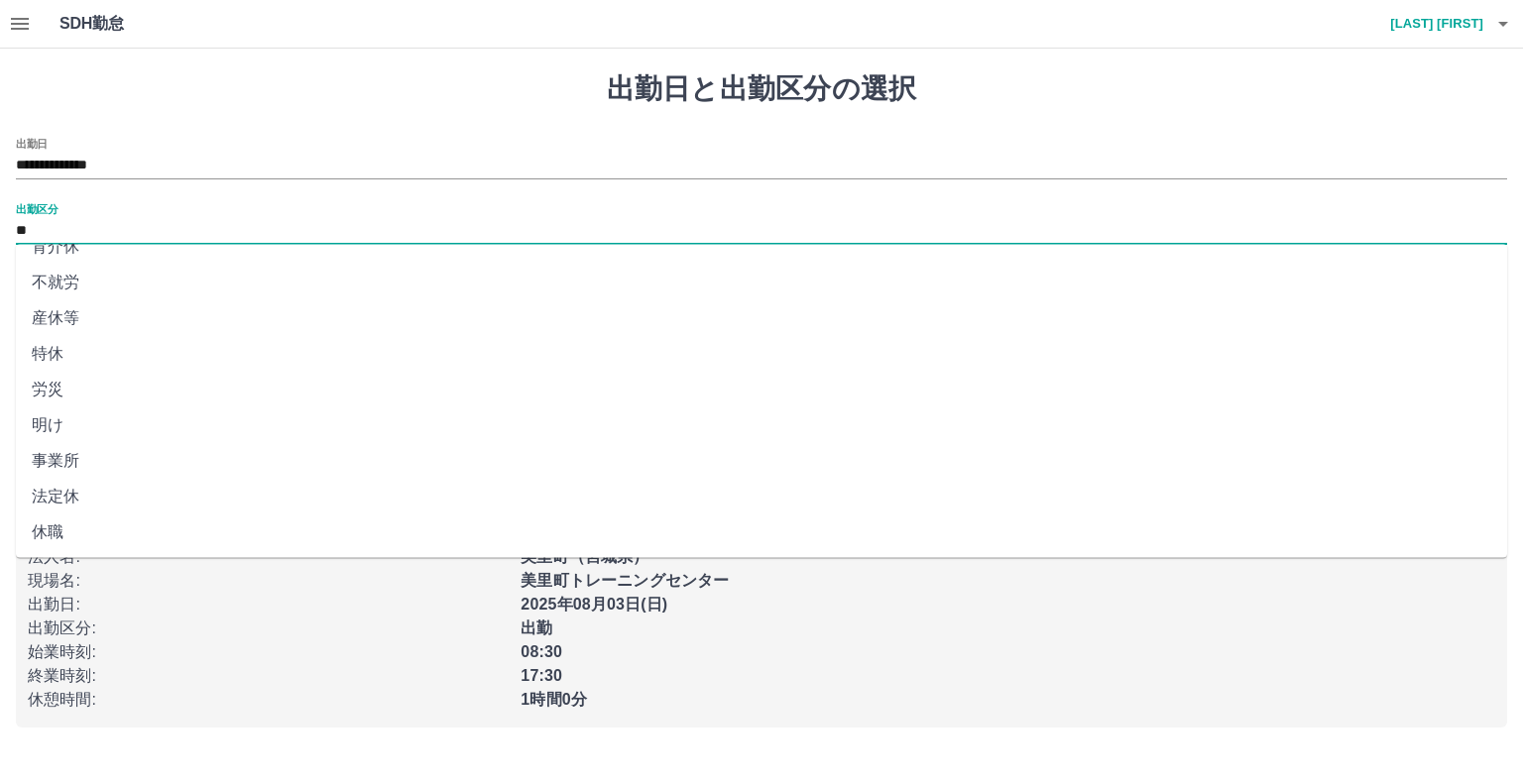click on "法定休" at bounding box center (762, 497) 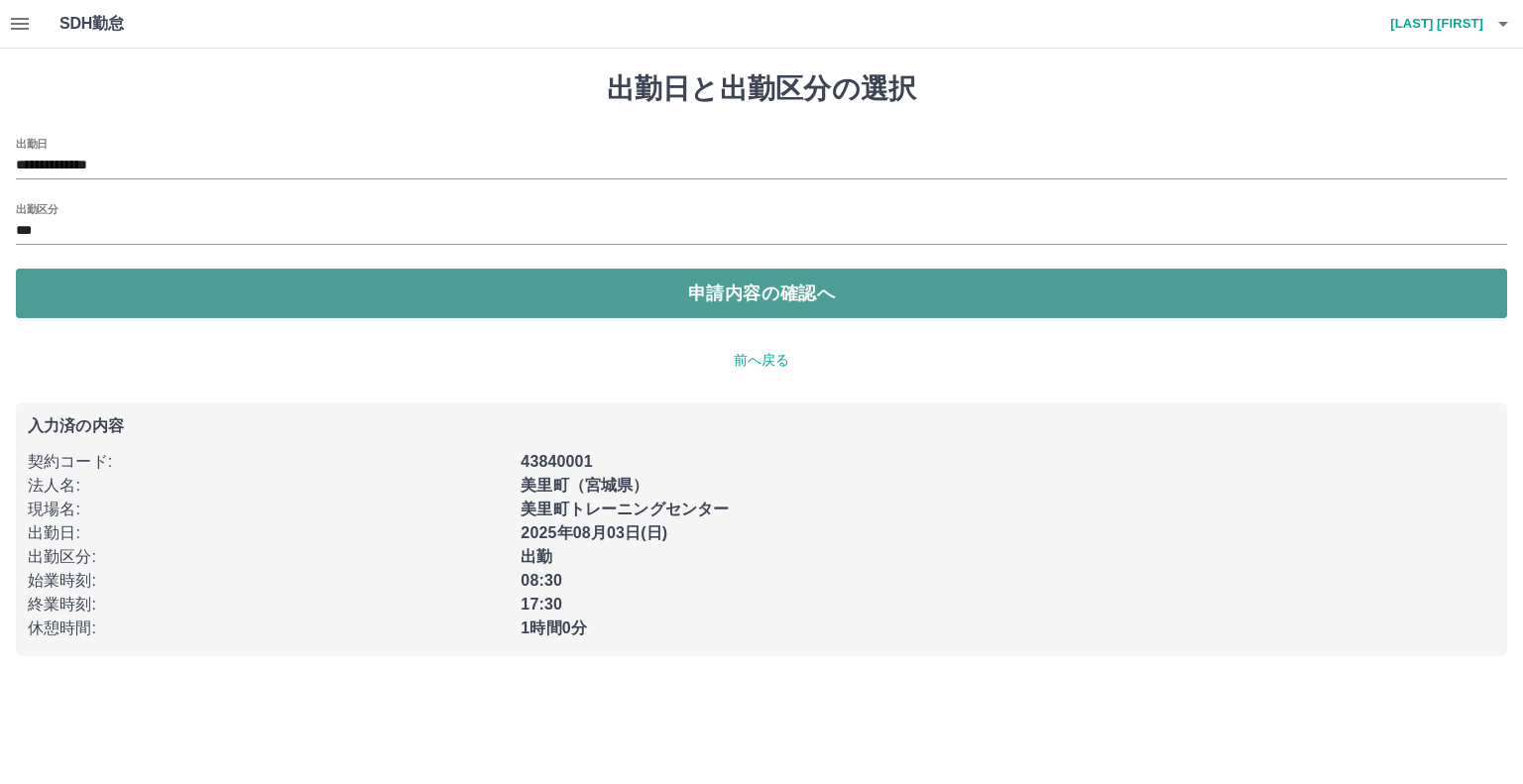 click on "申請内容の確認へ" at bounding box center [762, 293] 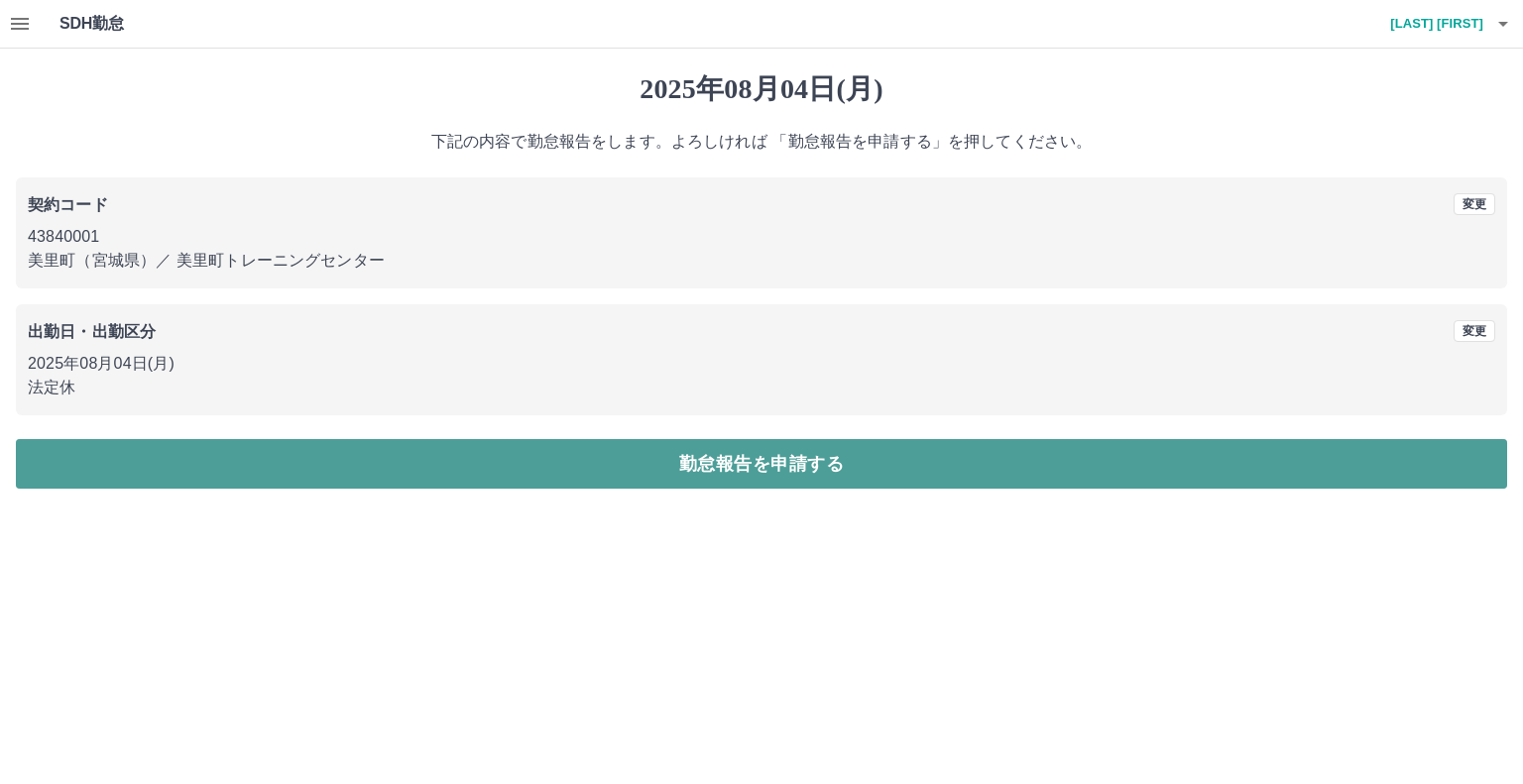 click on "勤怠報告を申請する" at bounding box center (762, 464) 